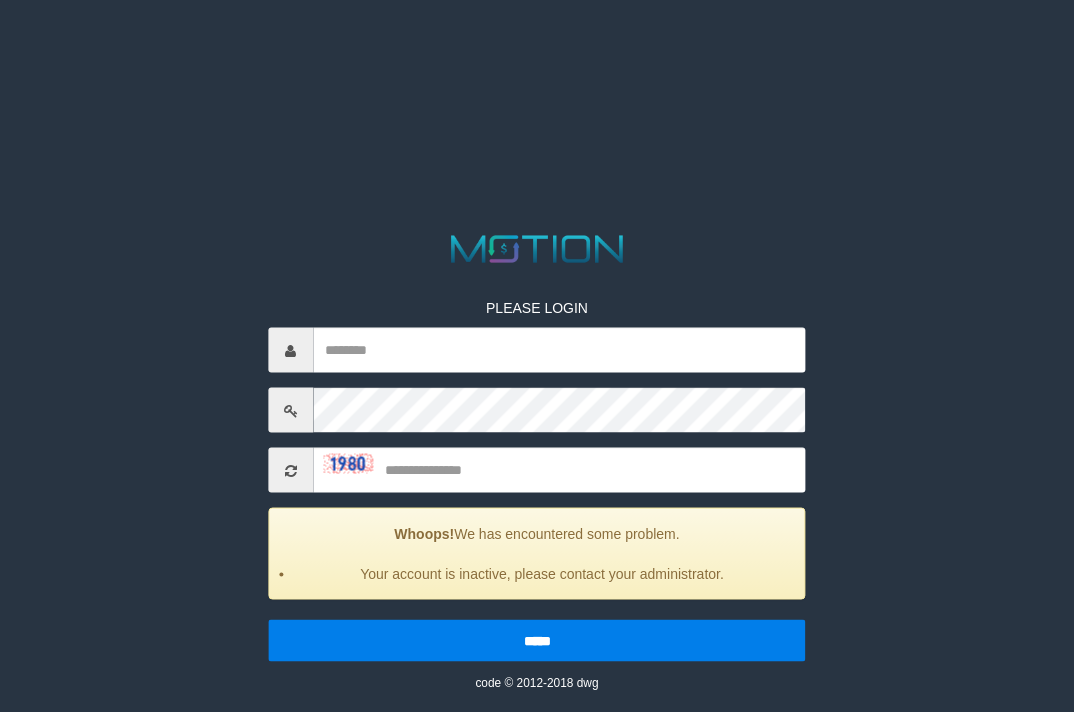 scroll, scrollTop: 0, scrollLeft: 0, axis: both 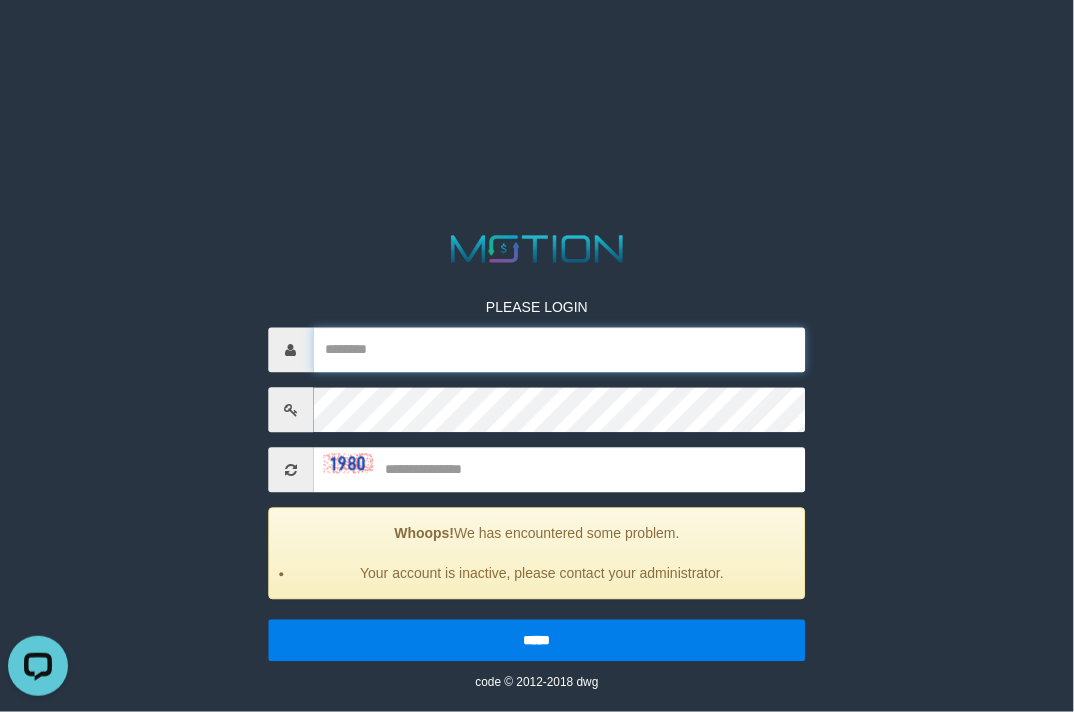 type on "**********" 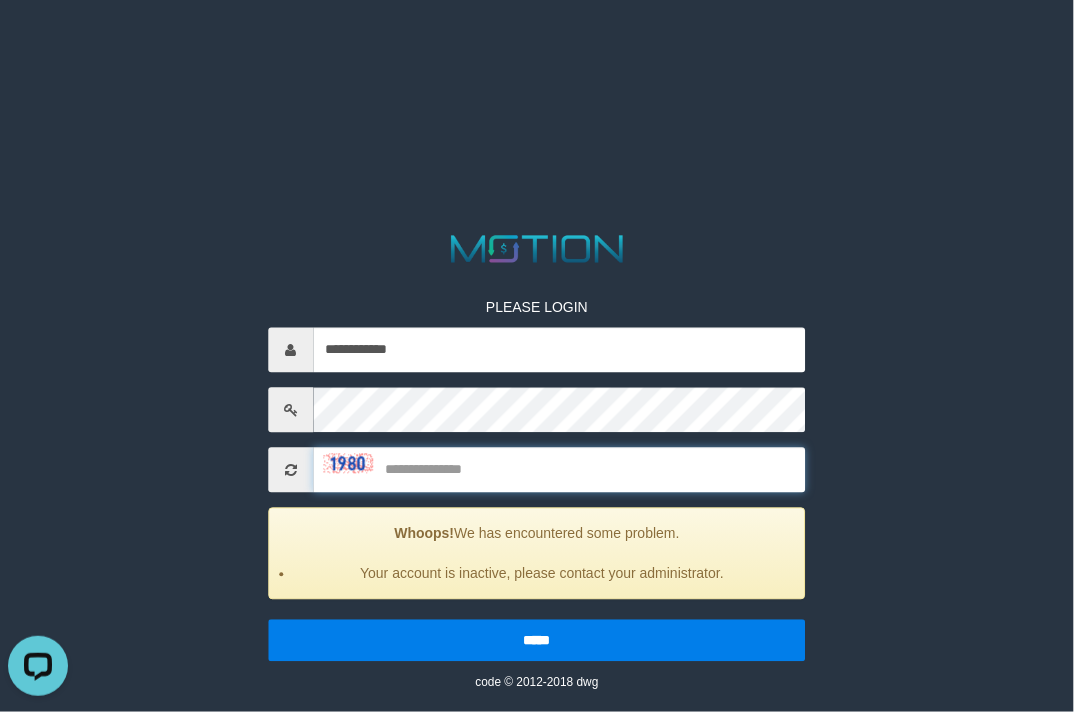 click at bounding box center (559, 470) 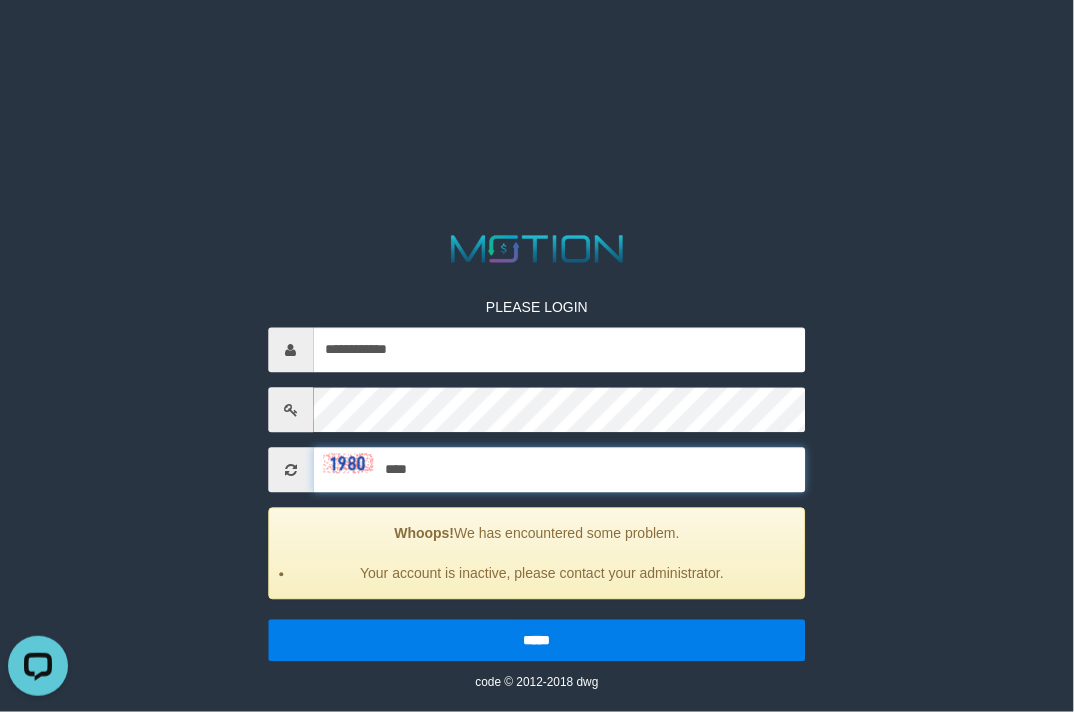 type on "****" 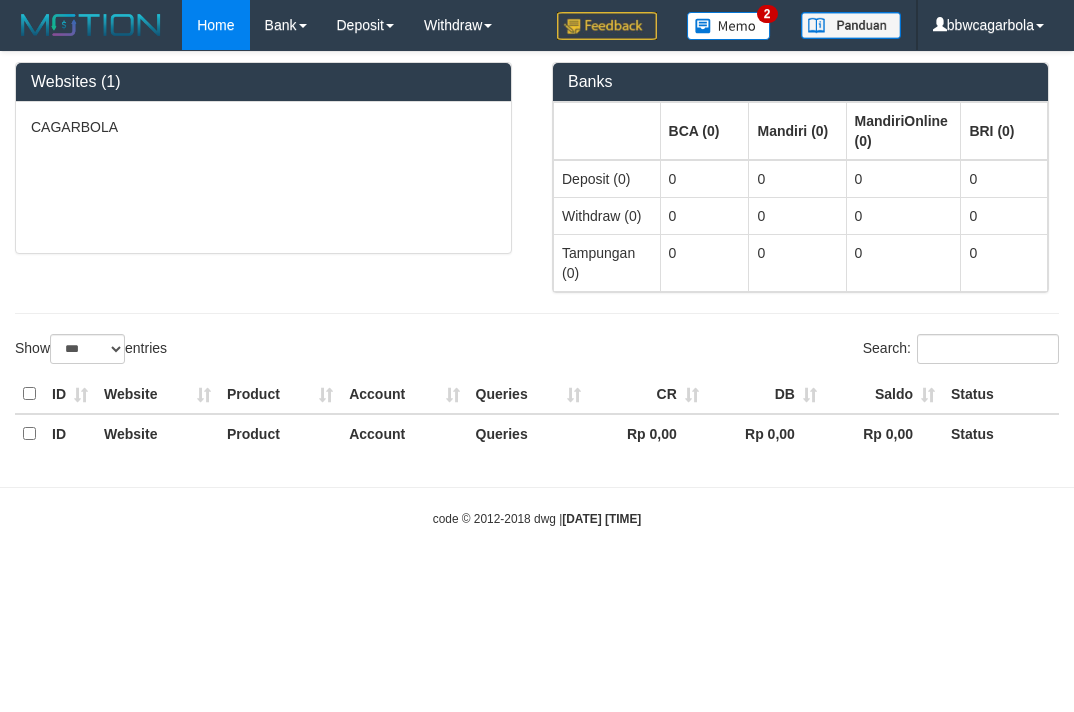 select on "***" 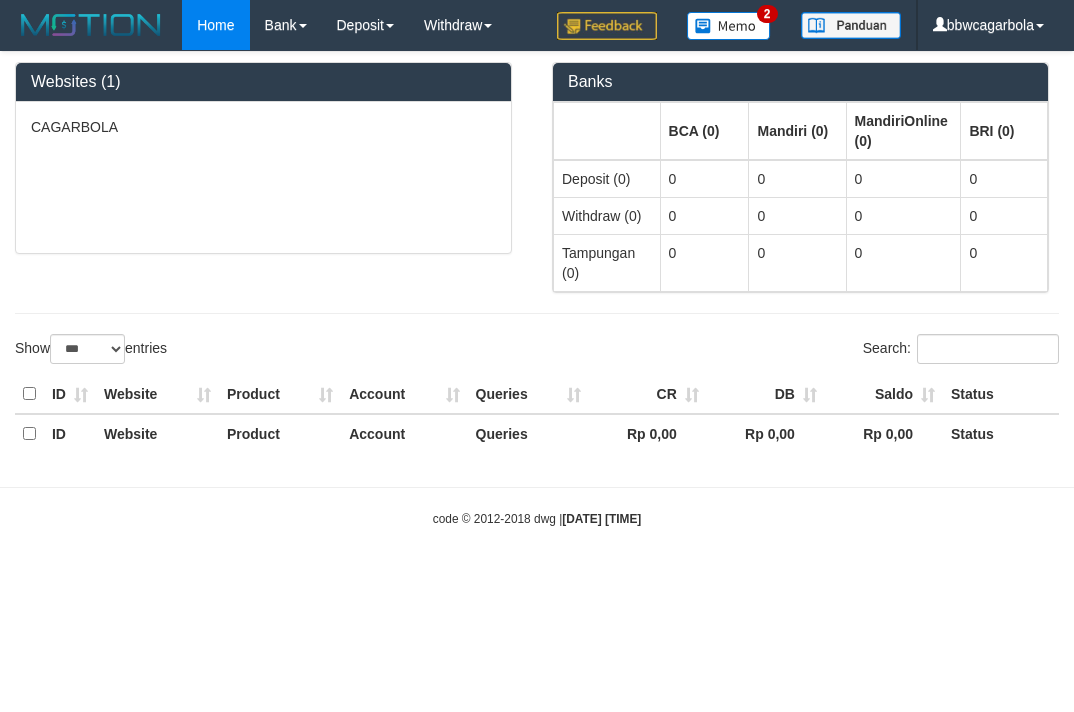 scroll, scrollTop: 0, scrollLeft: 0, axis: both 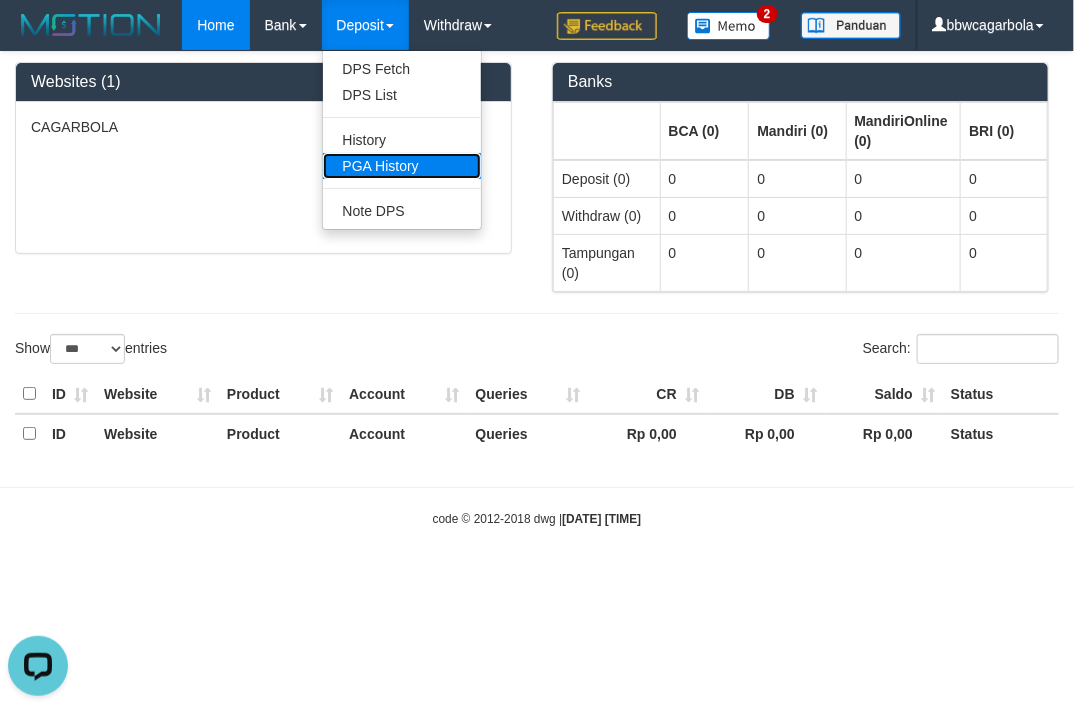 click on "PGA History" at bounding box center (402, 166) 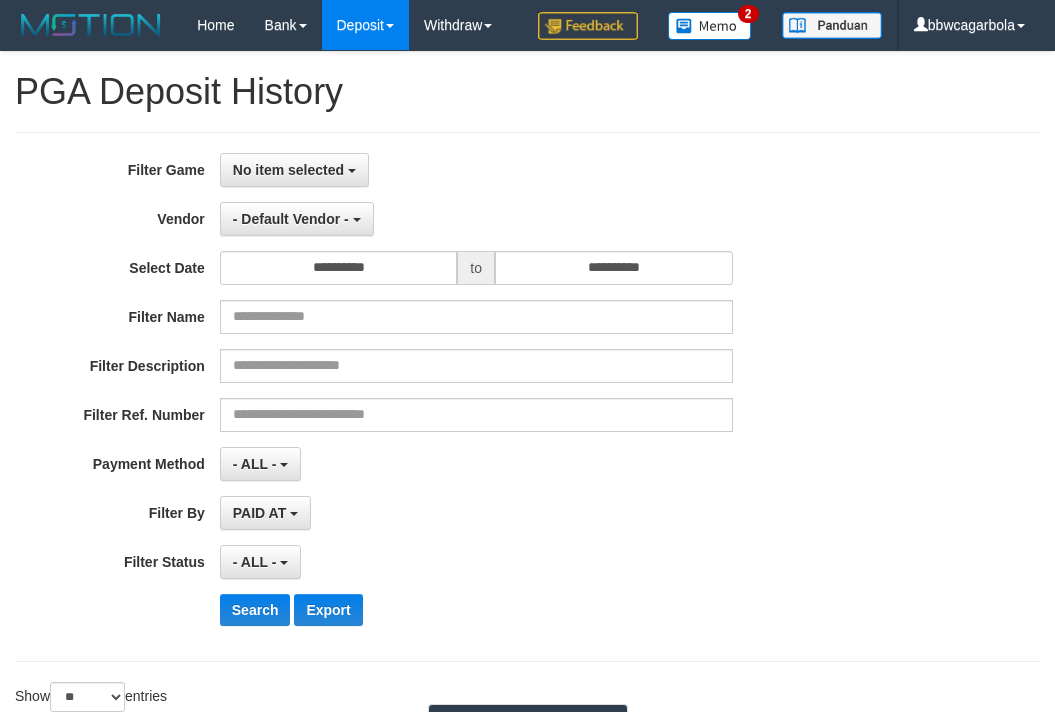 select 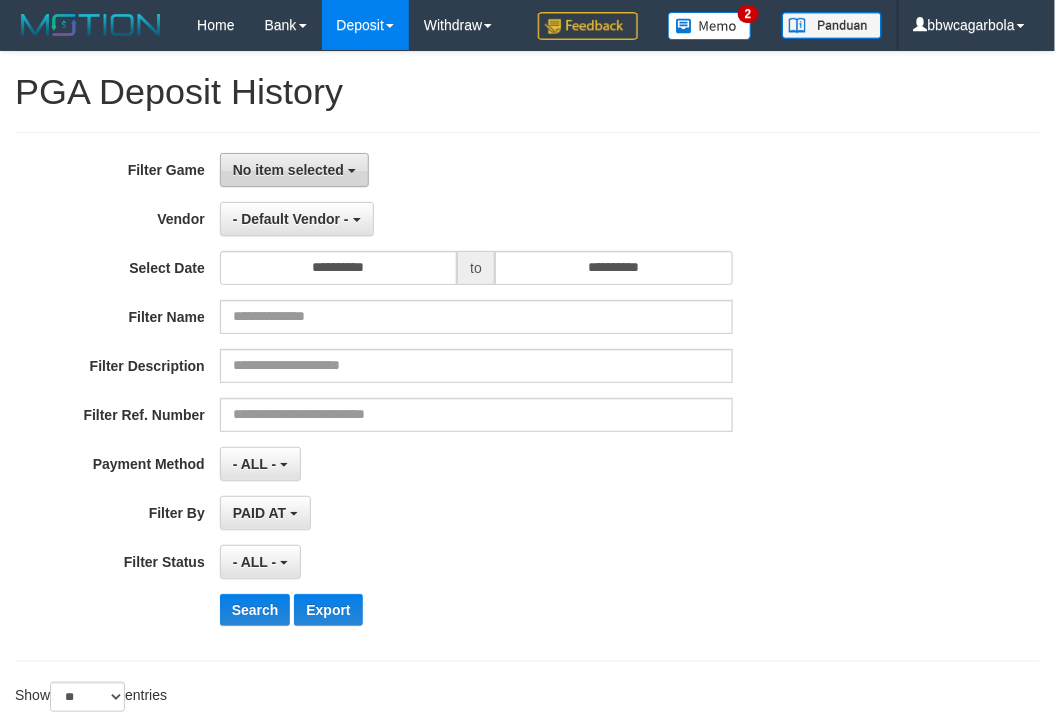 click on "No item selected" at bounding box center (294, 170) 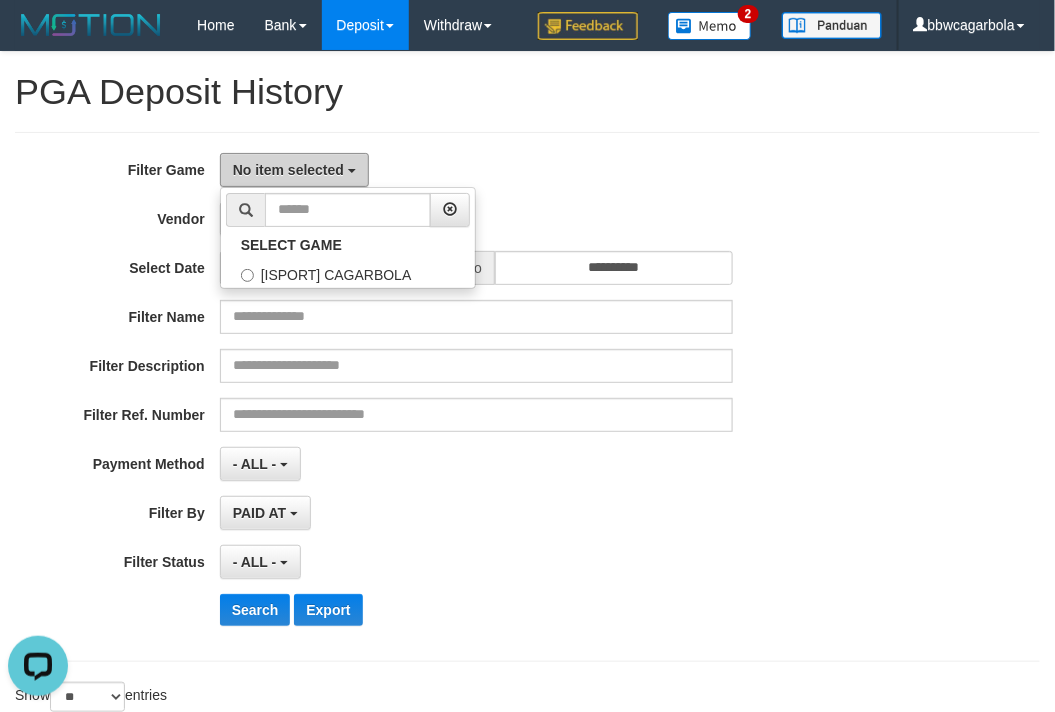scroll, scrollTop: 0, scrollLeft: 0, axis: both 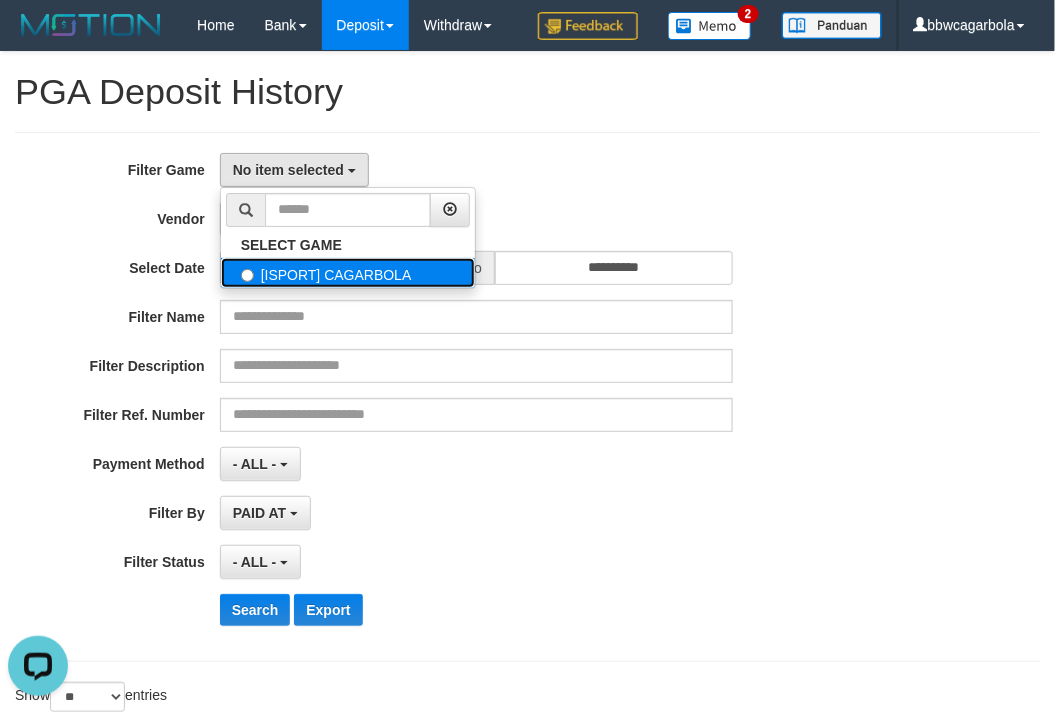 click on "[ISPORT] CAGARBOLA" at bounding box center [348, 273] 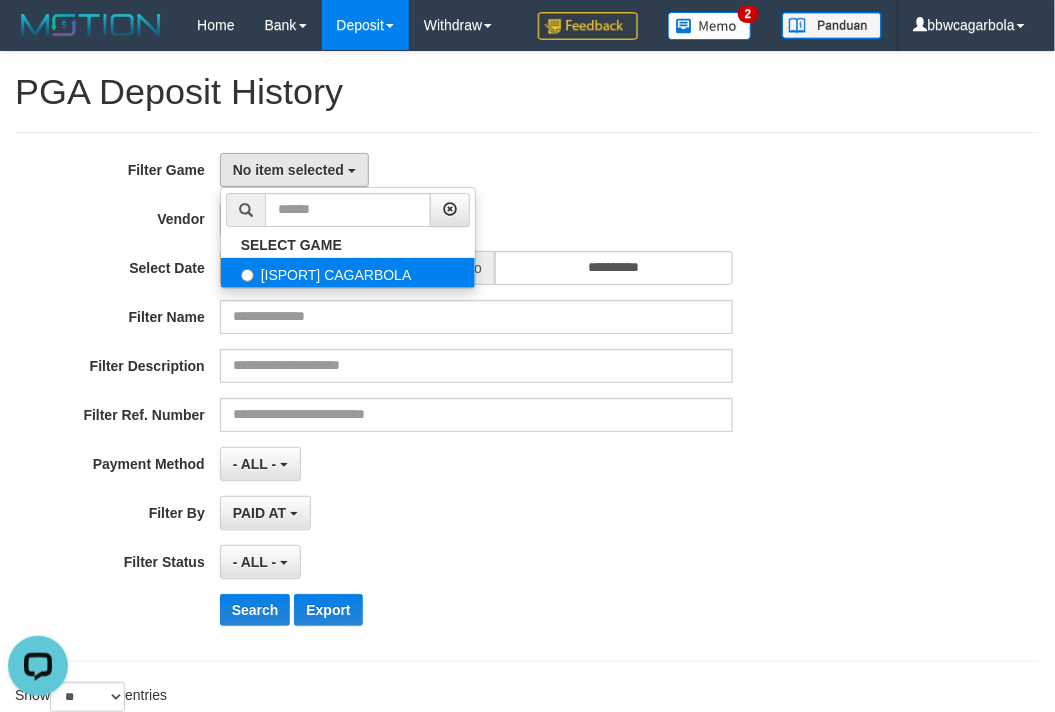 select on "****" 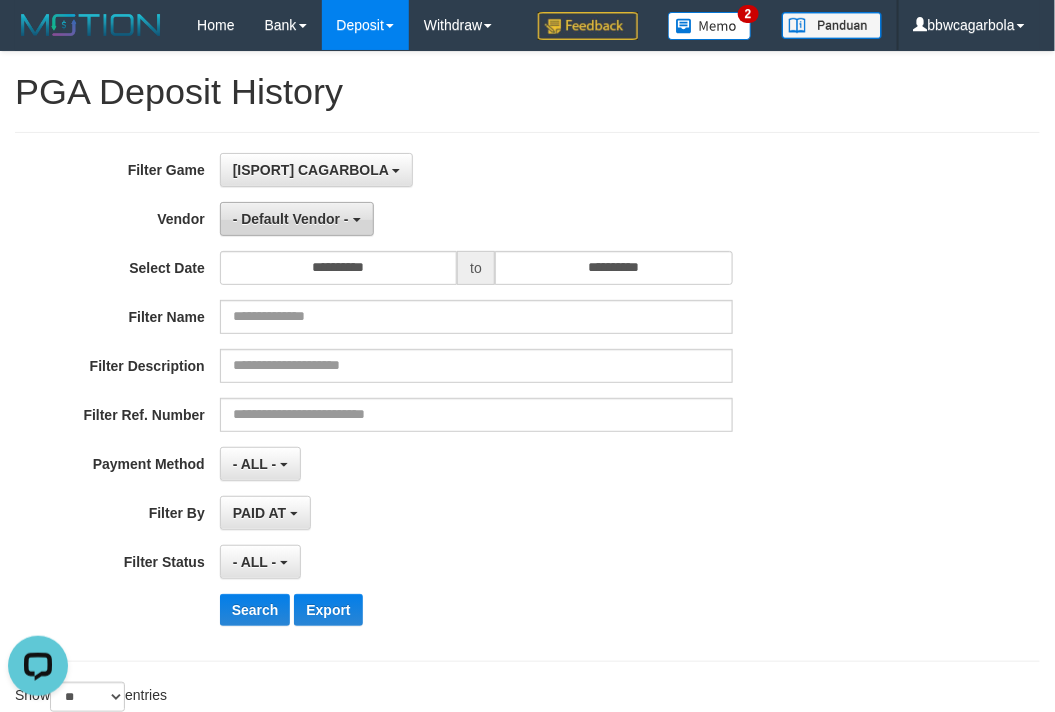 click on "- Default Vendor -" at bounding box center (291, 219) 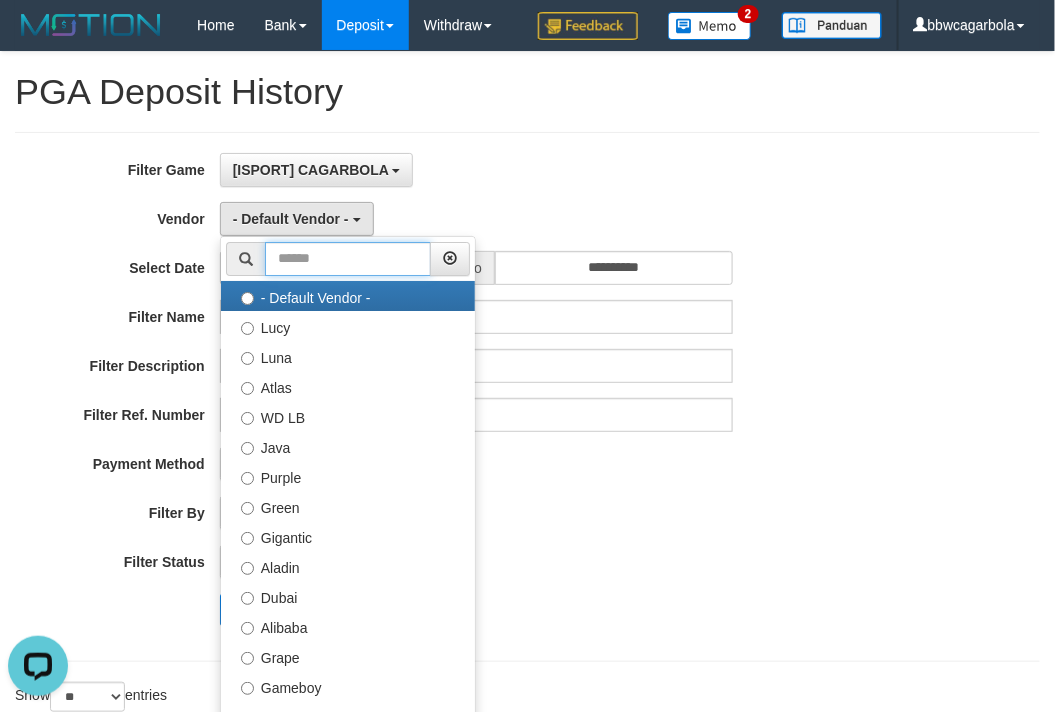 click at bounding box center (348, 259) 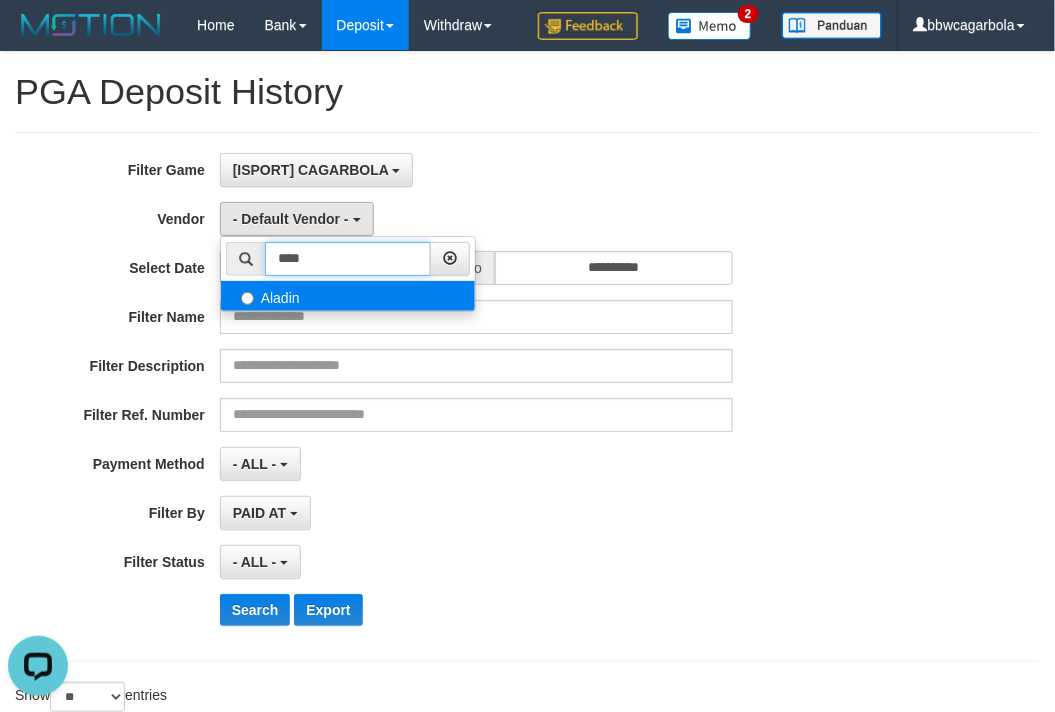 type on "****" 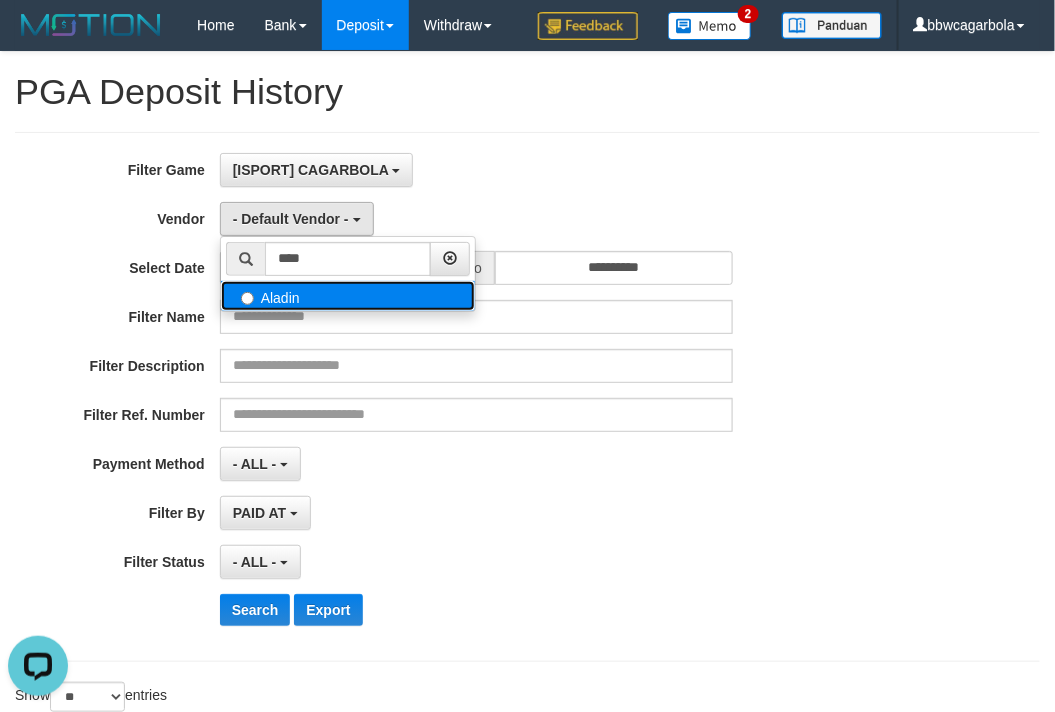 click on "Aladin" at bounding box center [348, 296] 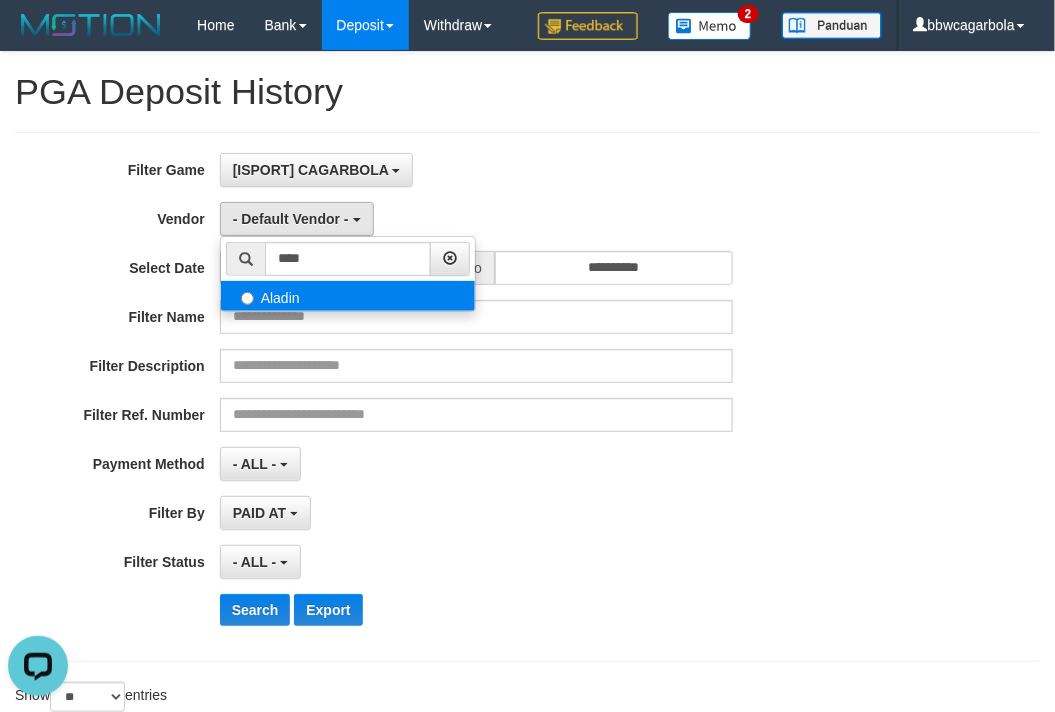 select on "**********" 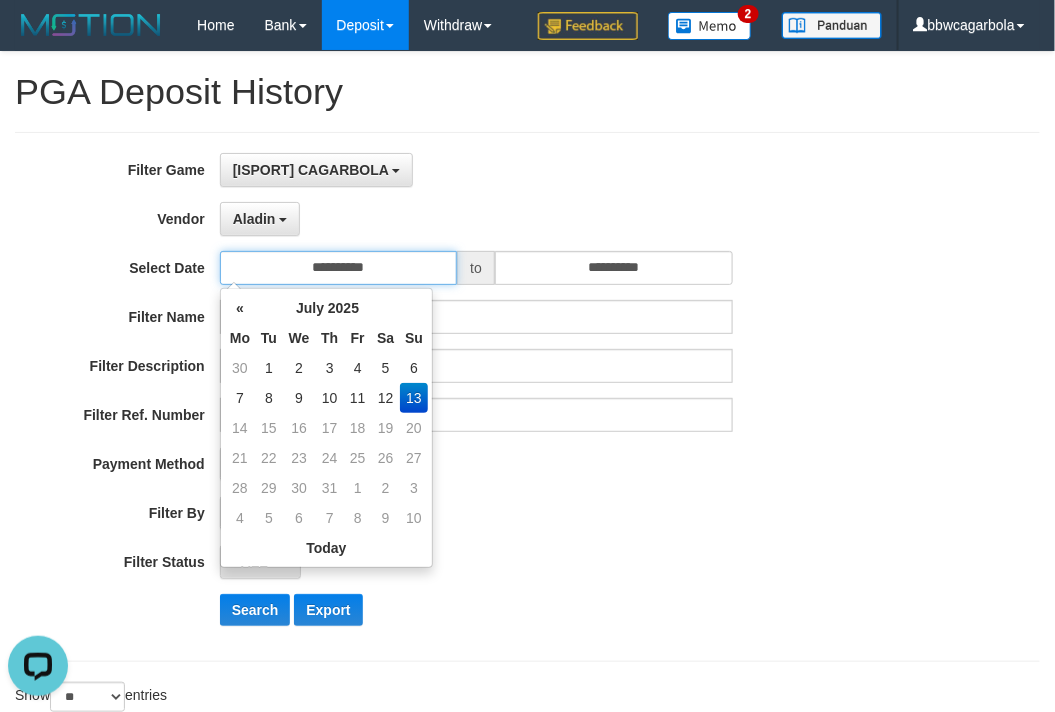 click on "**********" at bounding box center [339, 268] 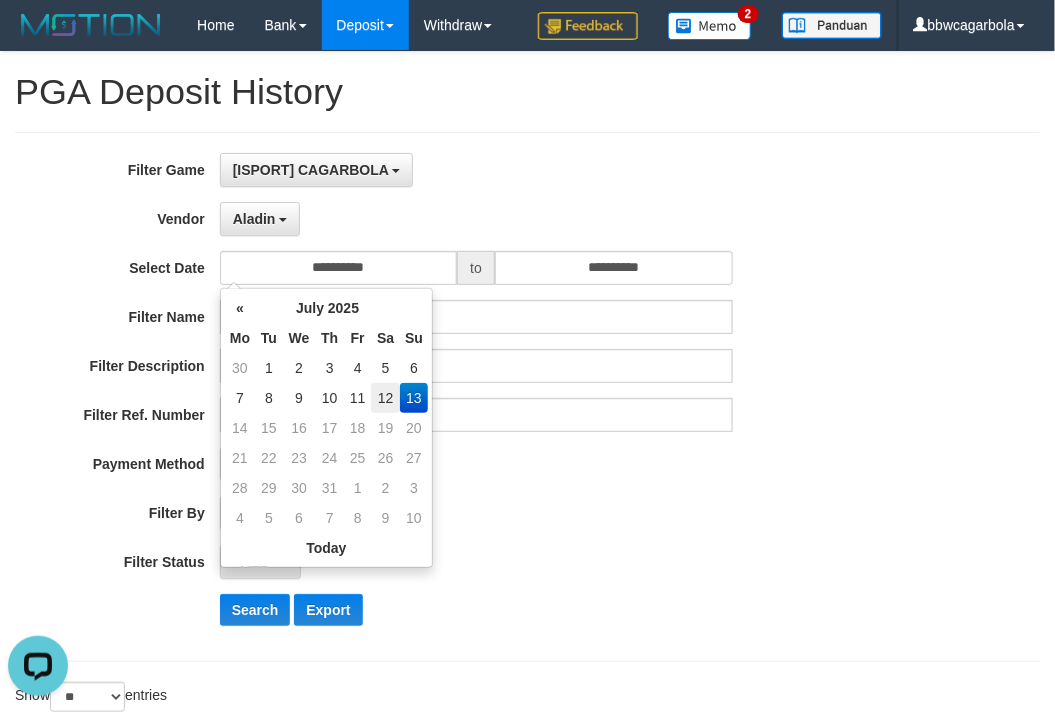 click on "12" at bounding box center (385, 398) 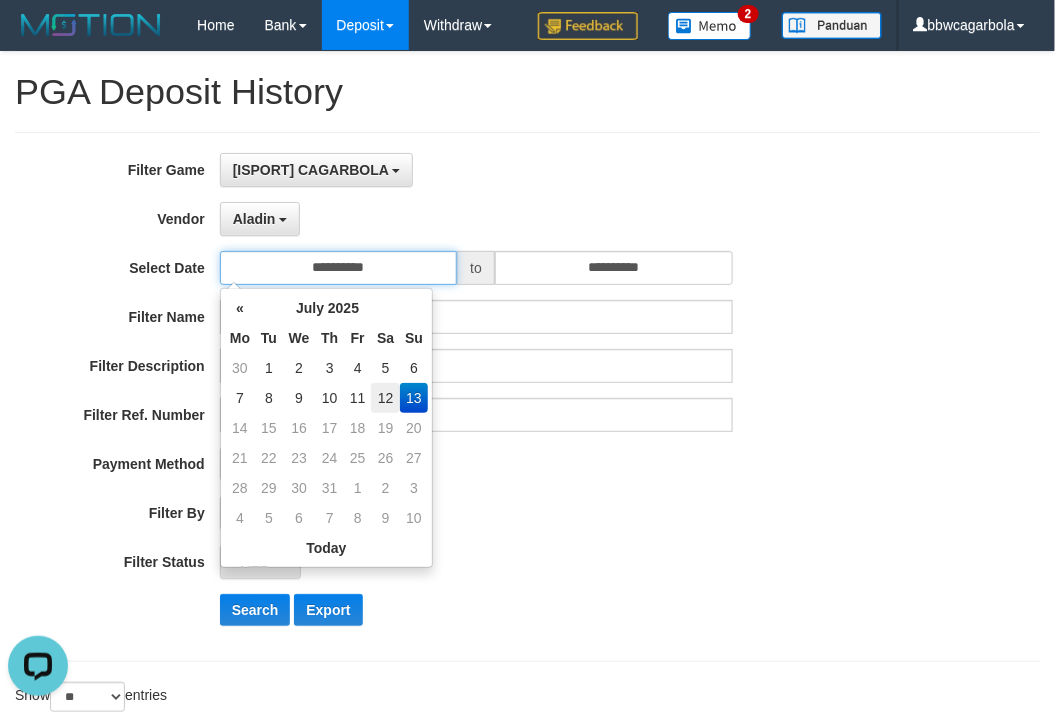 type on "**********" 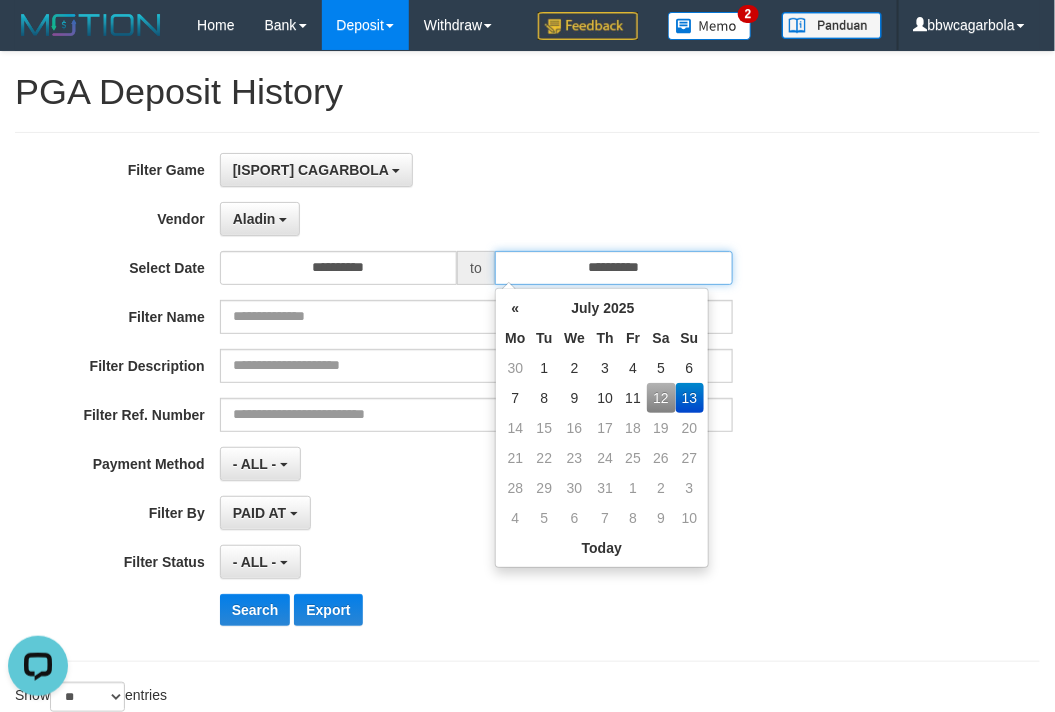 click on "**********" at bounding box center (614, 268) 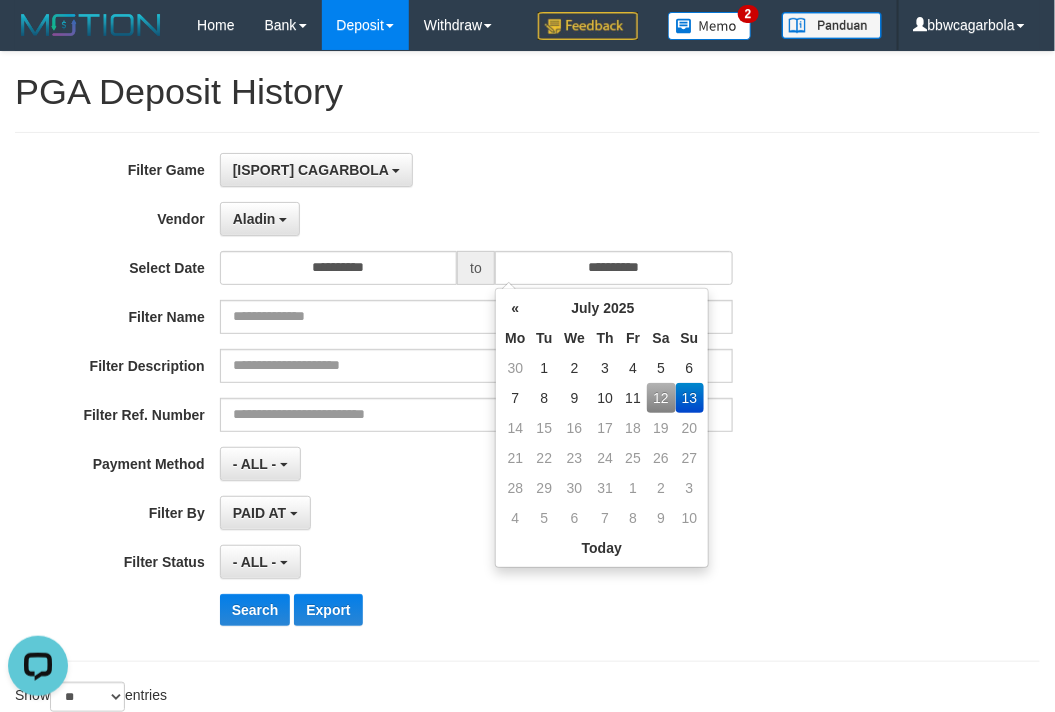 click on "12" at bounding box center (661, 398) 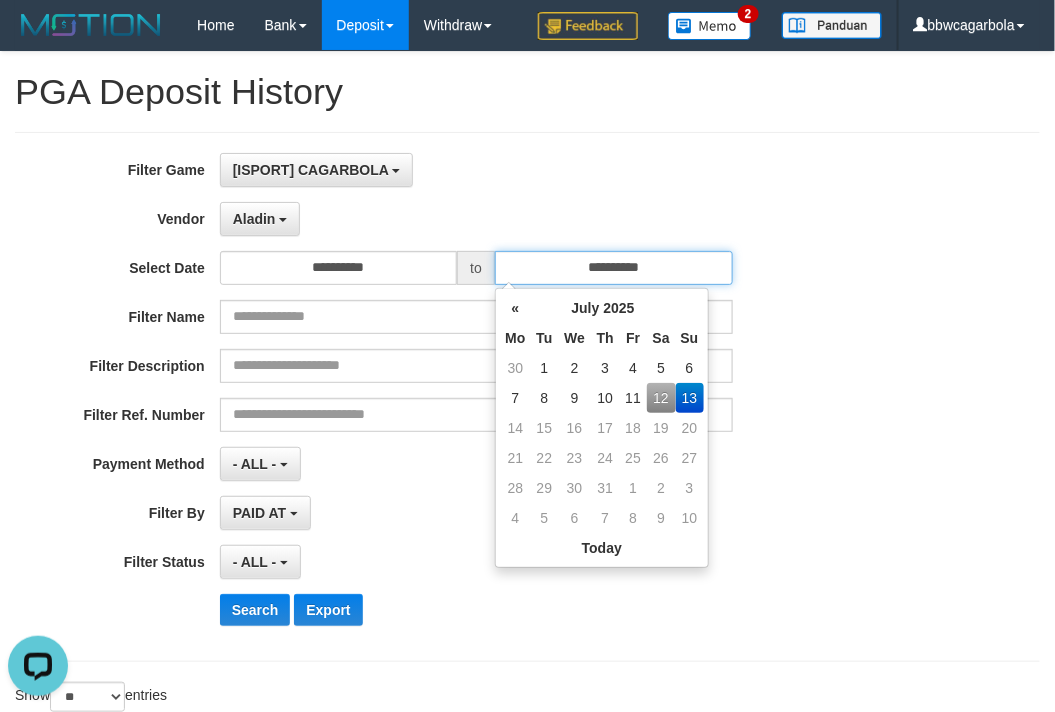 type on "**********" 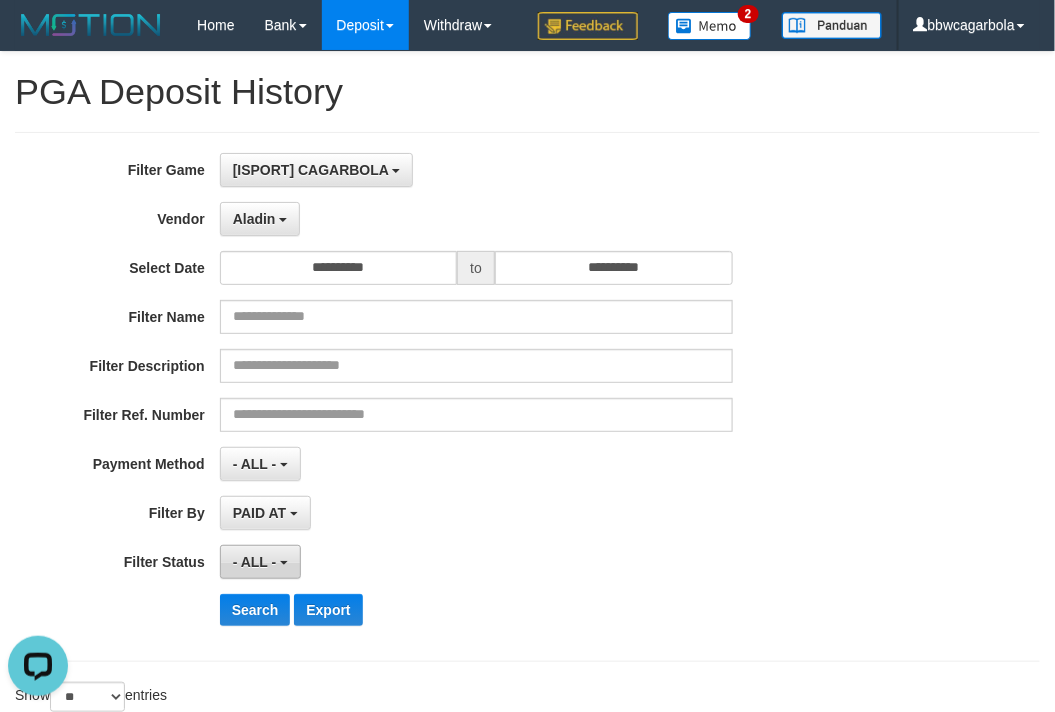 click on "- ALL -" at bounding box center (260, 562) 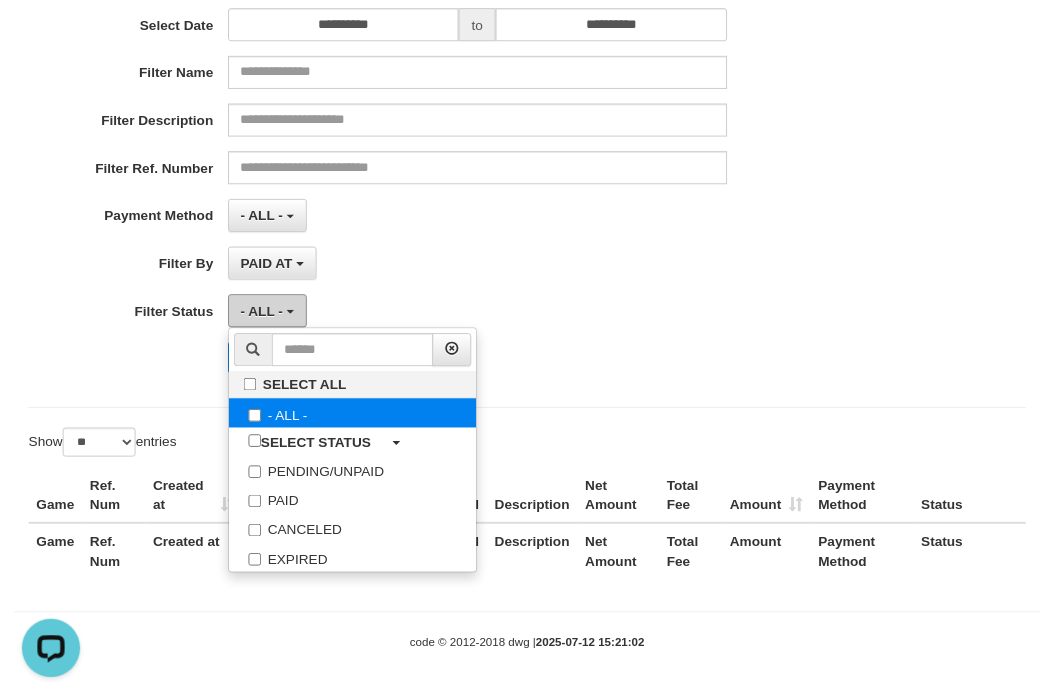 scroll, scrollTop: 250, scrollLeft: 0, axis: vertical 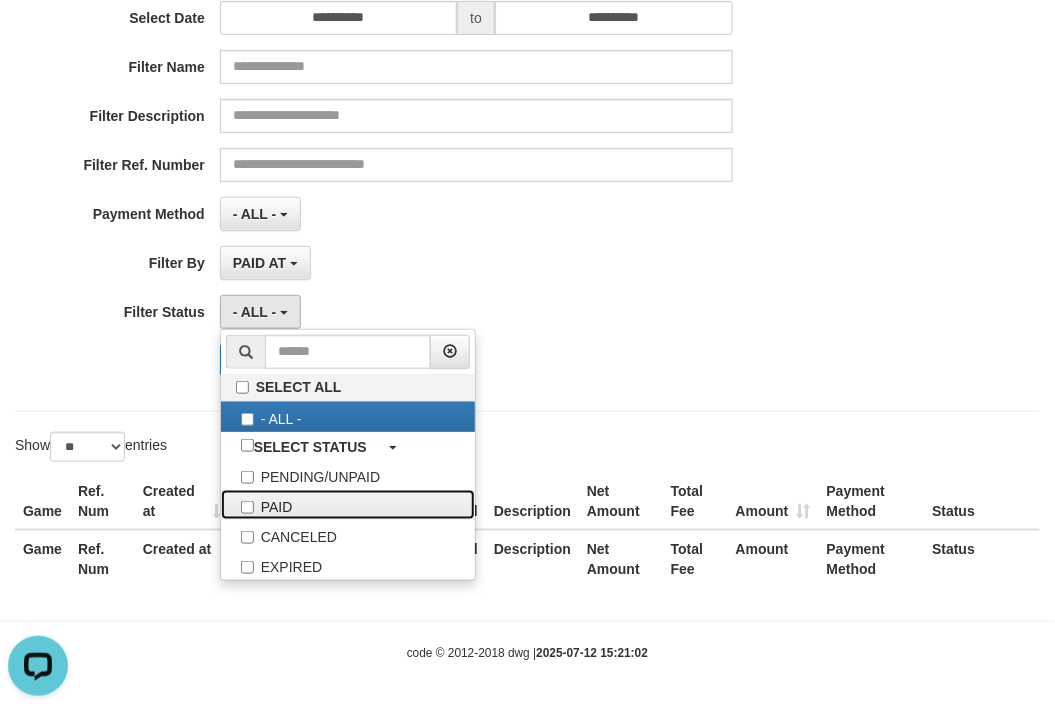 drag, startPoint x: 285, startPoint y: 507, endPoint x: 202, endPoint y: 447, distance: 102.41582 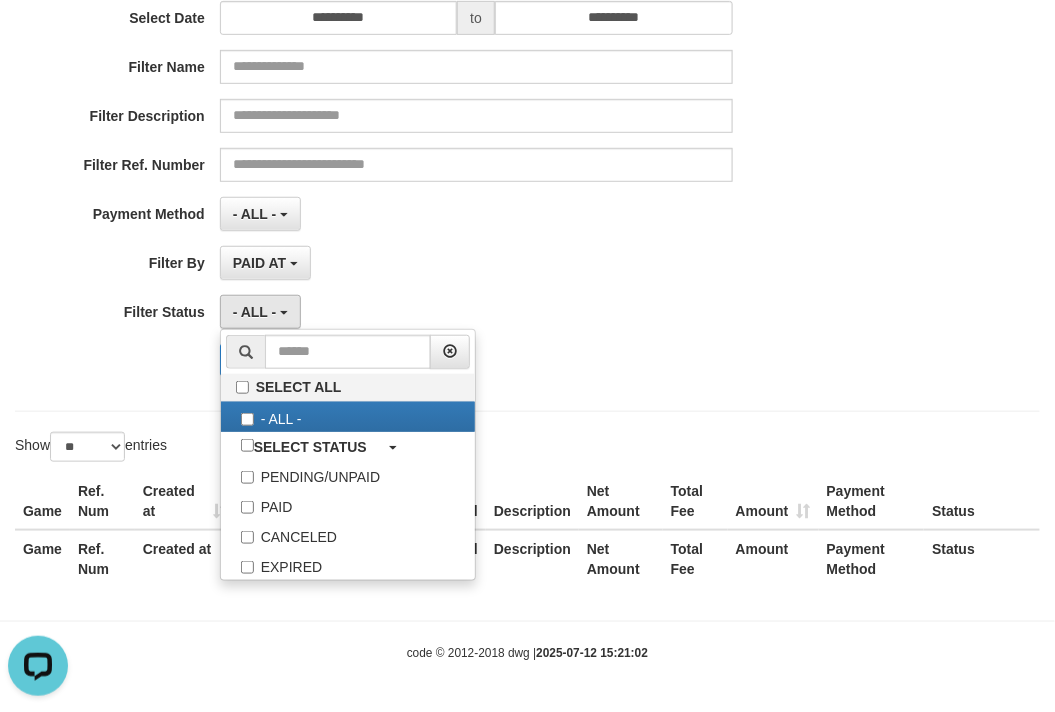 select on "*" 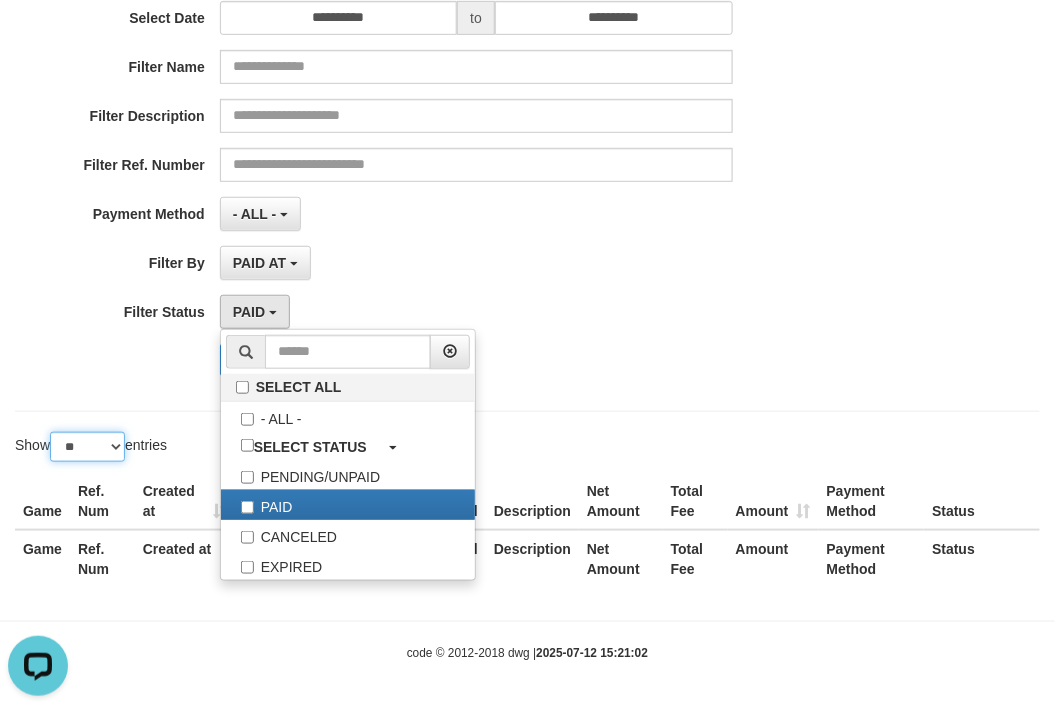 click on "** ** ** ***" at bounding box center (87, 447) 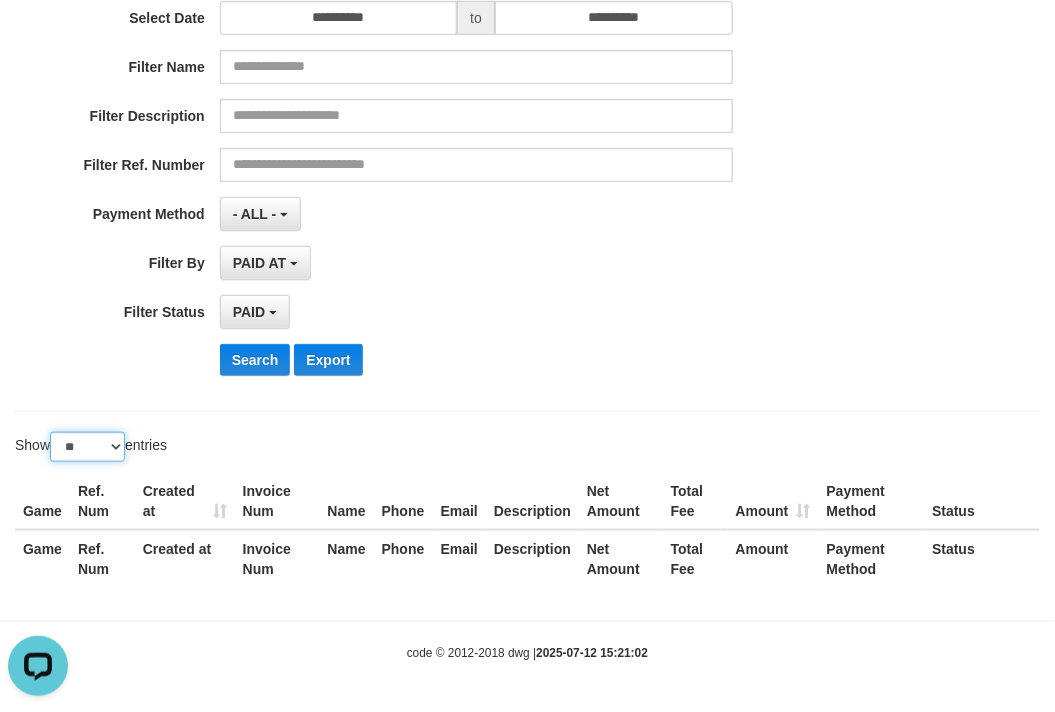 select on "***" 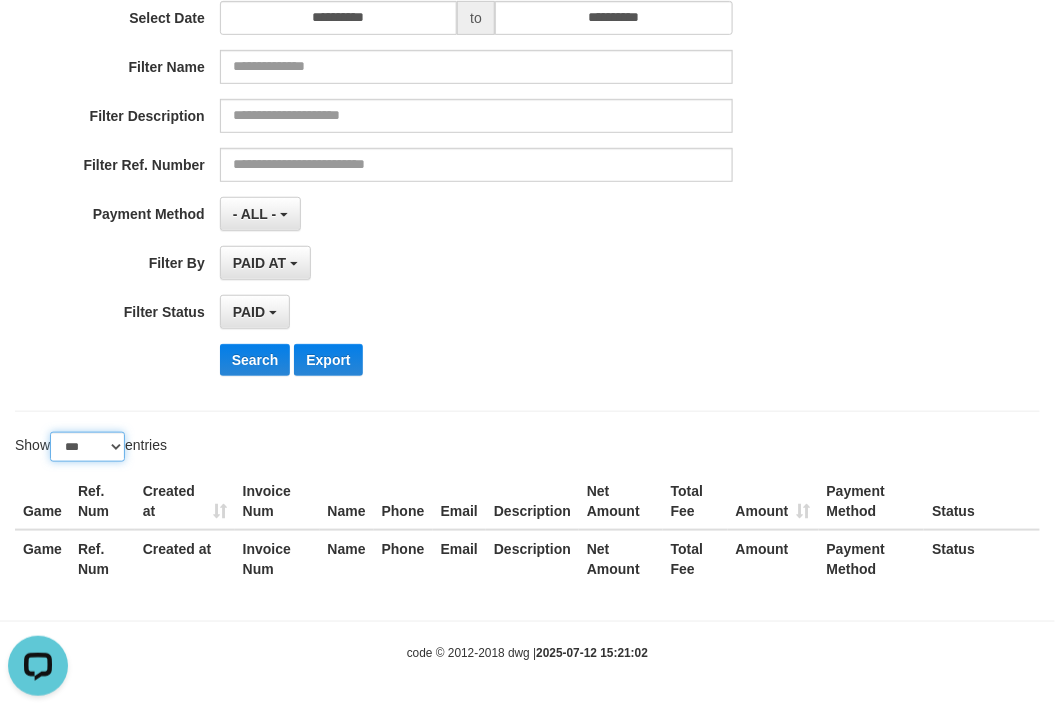 click on "** ** ** ***" at bounding box center (87, 447) 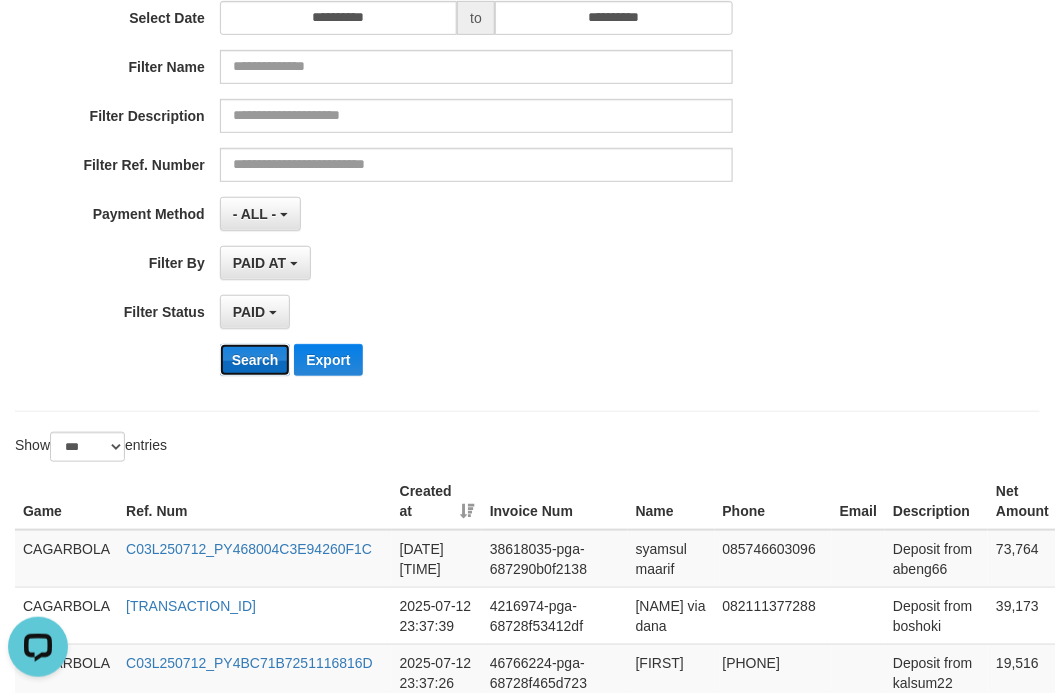drag, startPoint x: 257, startPoint y: 356, endPoint x: 147, endPoint y: 325, distance: 114.28473 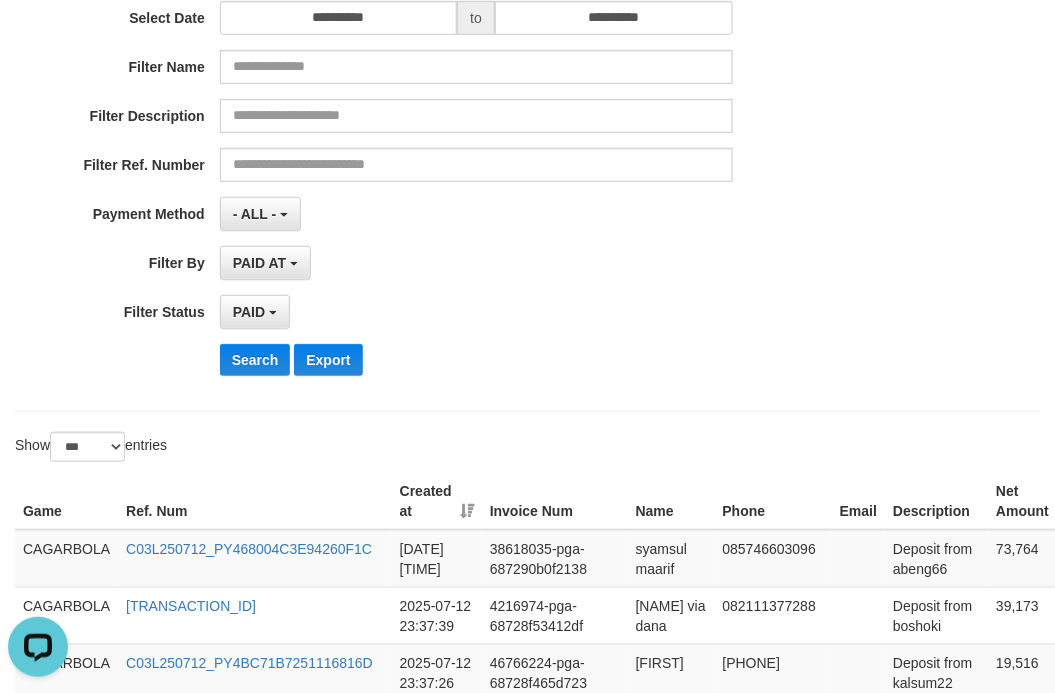 click on "**********" at bounding box center [439, 147] 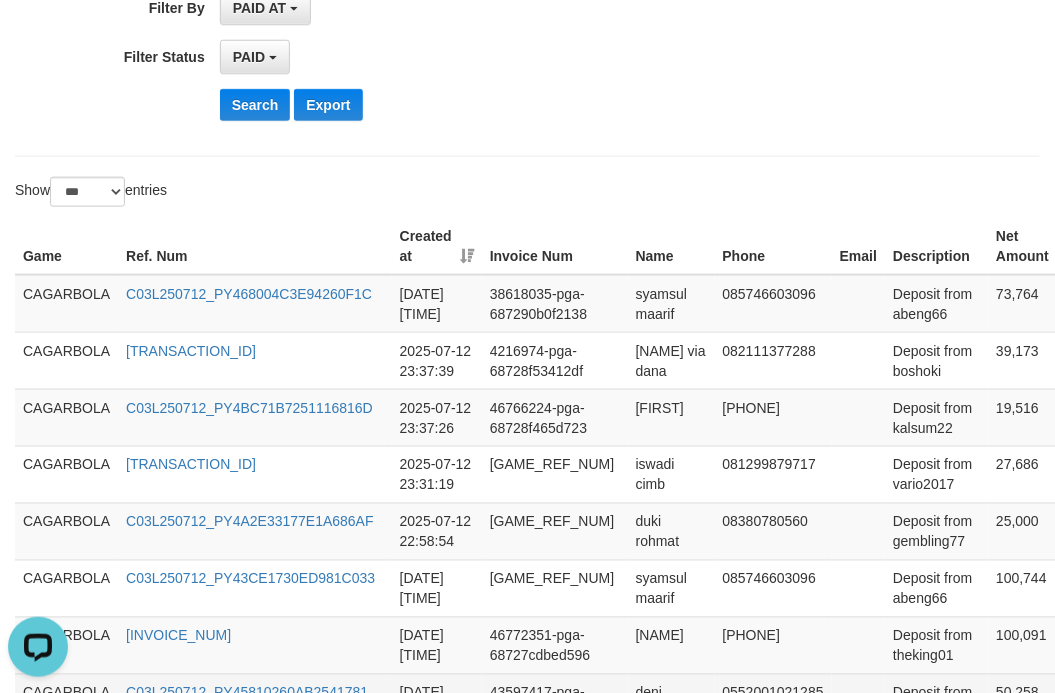scroll, scrollTop: 583, scrollLeft: 0, axis: vertical 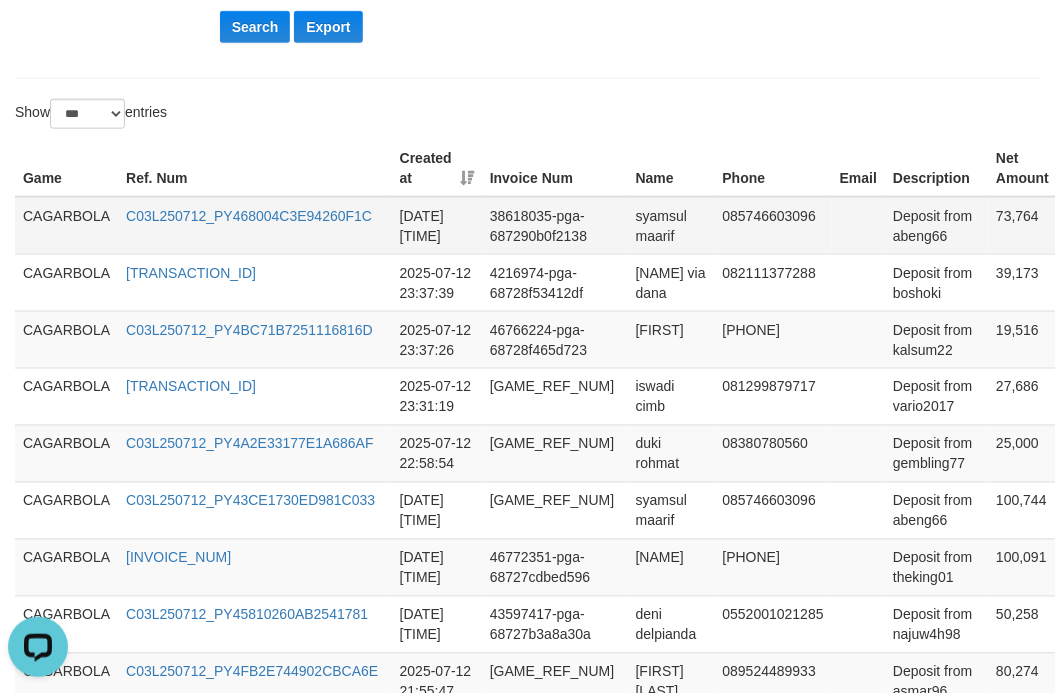 click on "CAGARBOLA" at bounding box center (66, 226) 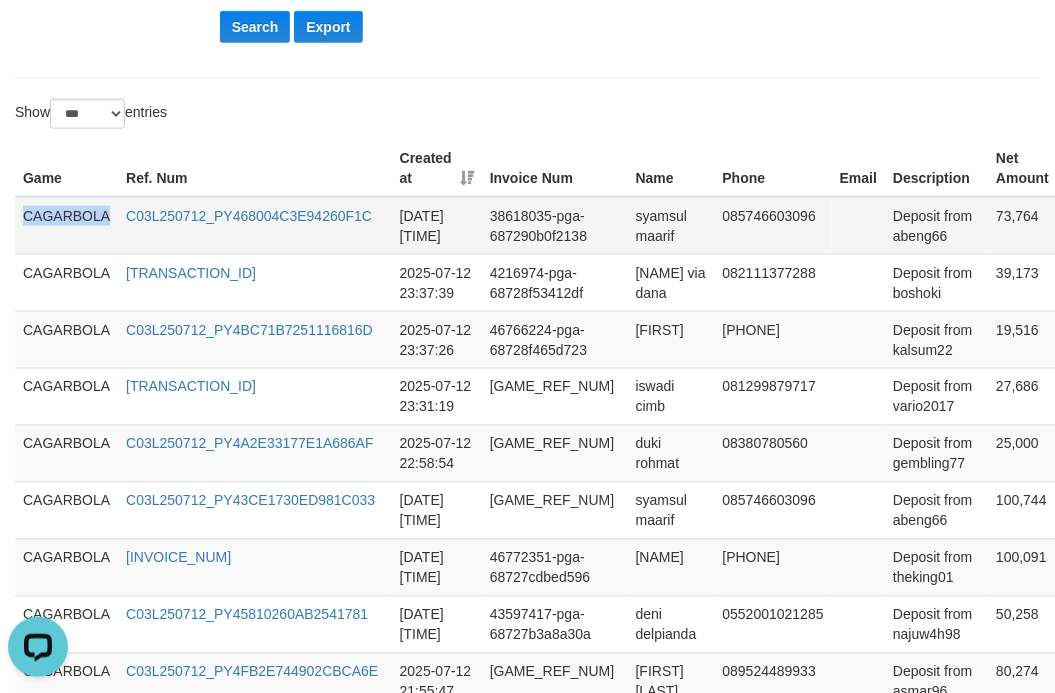 click on "CAGARBOLA" at bounding box center [66, 226] 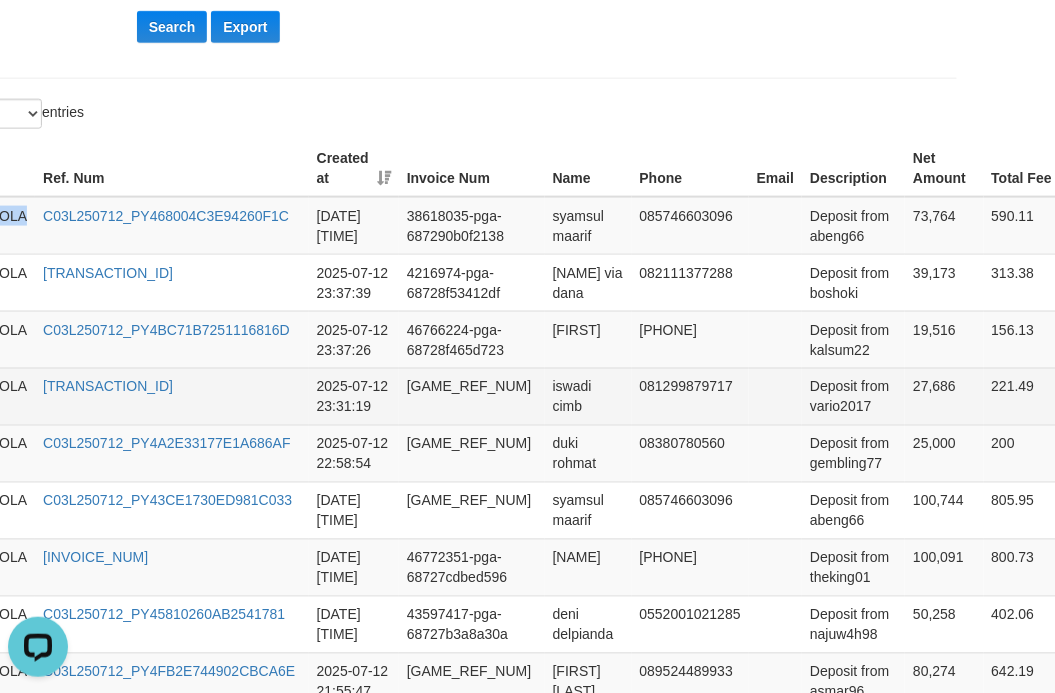 scroll, scrollTop: 583, scrollLeft: 286, axis: both 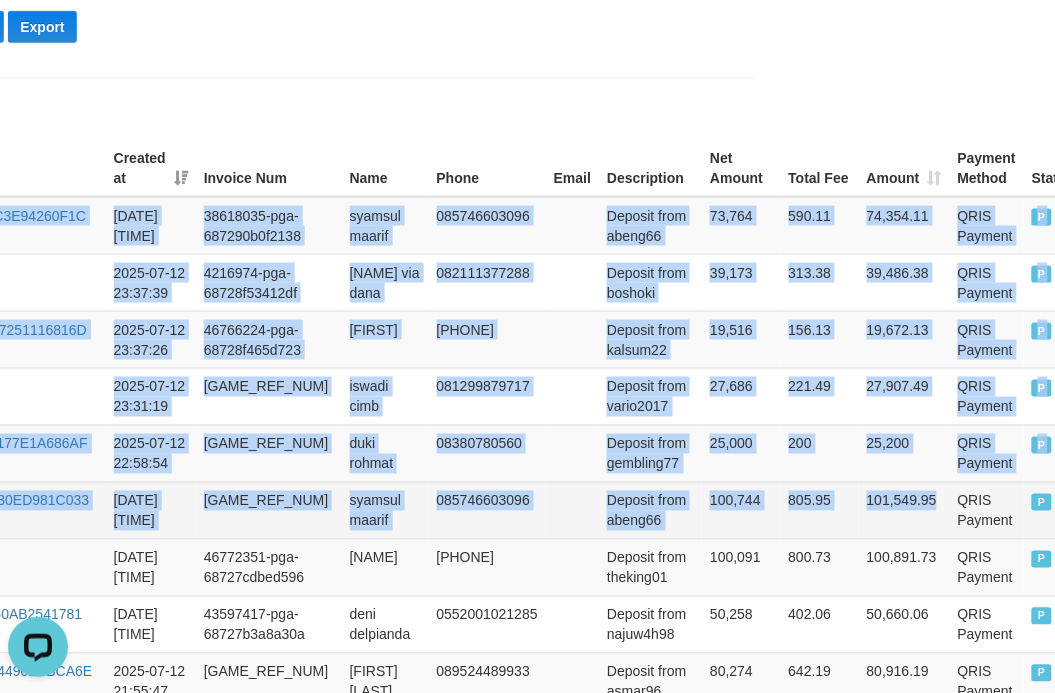 click on "101,549.95" at bounding box center (904, 510) 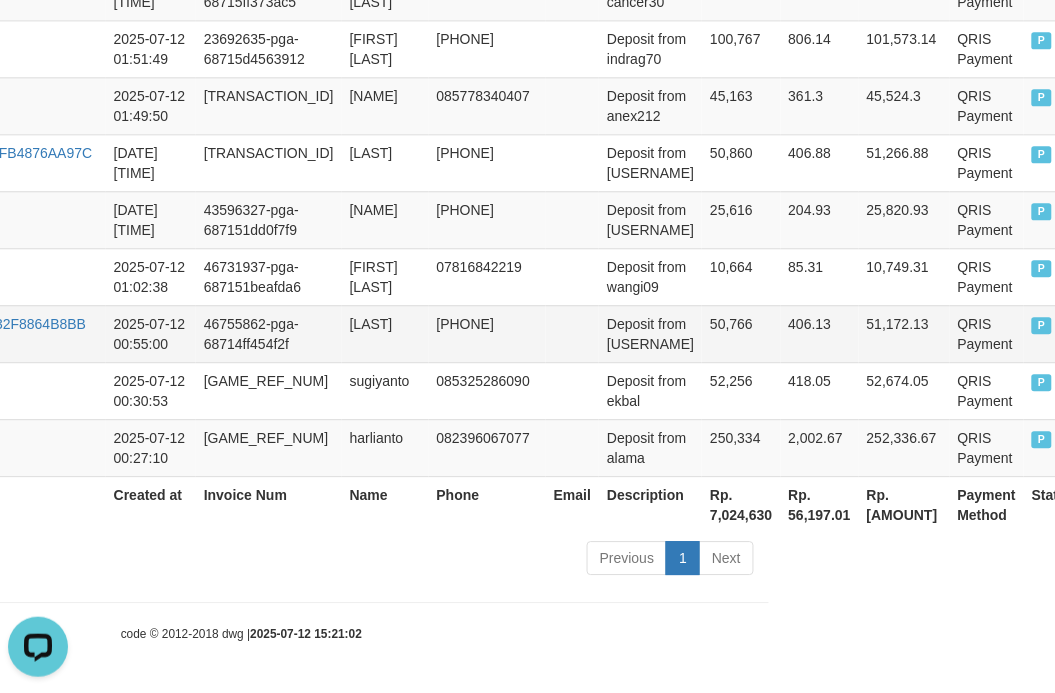 scroll, scrollTop: 5186, scrollLeft: 286, axis: both 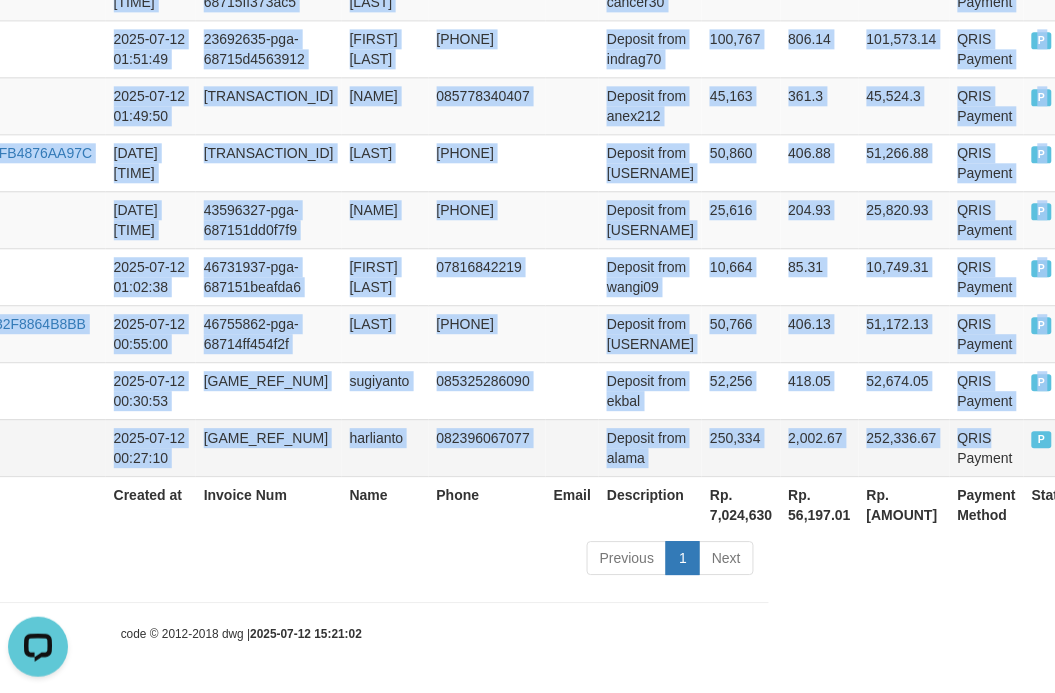 click on "QRIS Payment" at bounding box center [987, 447] 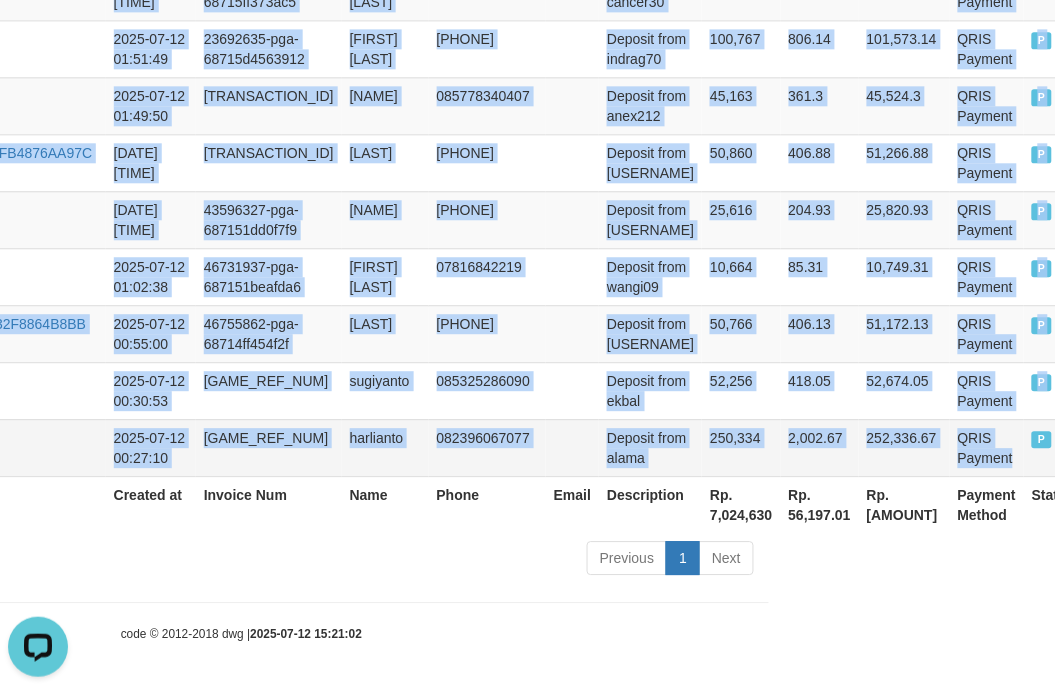 click on "QRIS Payment" at bounding box center (987, 447) 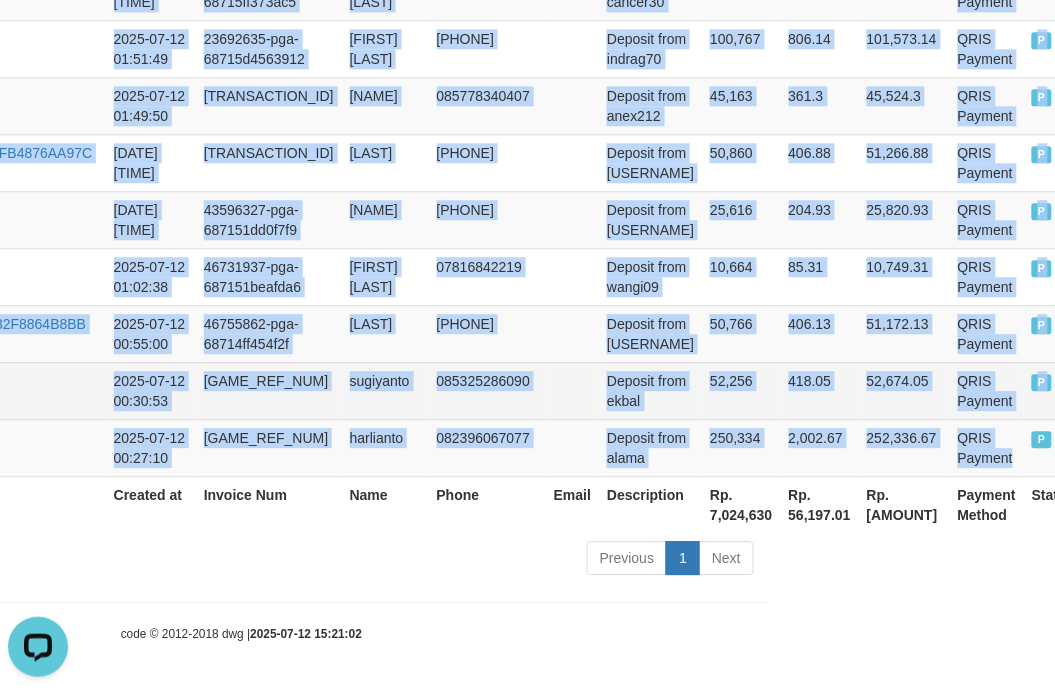 copy on "CAGARBOLA C03L250712_PY468004C3E94260F1C 2025-07-12 23:43:29 38618035-pga-687290b0f2138 syamsul maarif [PHONE] Deposit from abeng66 73,764 590.11 74,354.11 QRIS Payment P   CAGARBOLA C03L250712_PY4DB12C78D9531D5C1 2025-07-12 23:37:39 4216974-pga-68728f53412df nasri via dana [PHONE] Deposit from boshoki 39,173 313.38 39,486.38 QRIS Payment P   CAGARBOLA C03L250712_PY4BC71B7251116816D 2025-07-12 23:37:26 46766224-pga-68728f465d723 kalsum [PHONE] Deposit from kalsum22 19,516 156.13 19,672.13 QRIS Payment P   CAGARBOLA C03L250712_PY43A1E492B23FE2D44 2025-07-12 23:31:19 32085363-pga-68728dd7a9b0b iswadi cimb [PHONE] Deposit from vario2017 27,686 221.49 27,907.49 QRIS Payment P   CAGARBOLA C03L250712_PY4A2E33177E1A686AF 2025-07-12 22:58:54 46736971-pga-6872863ee5ae6 duki rohmat [PHONE] Deposit from gembling77 25,000 200 25,200 QRIS Payment P   CAGARBOLA C03L250712_PY43CE1730ED981C033 2025-07-12 22:23:15 38618035-pga-68727de378c63 syamsul maarif [PHONE] Deposit from abeng66 100,744 80..." 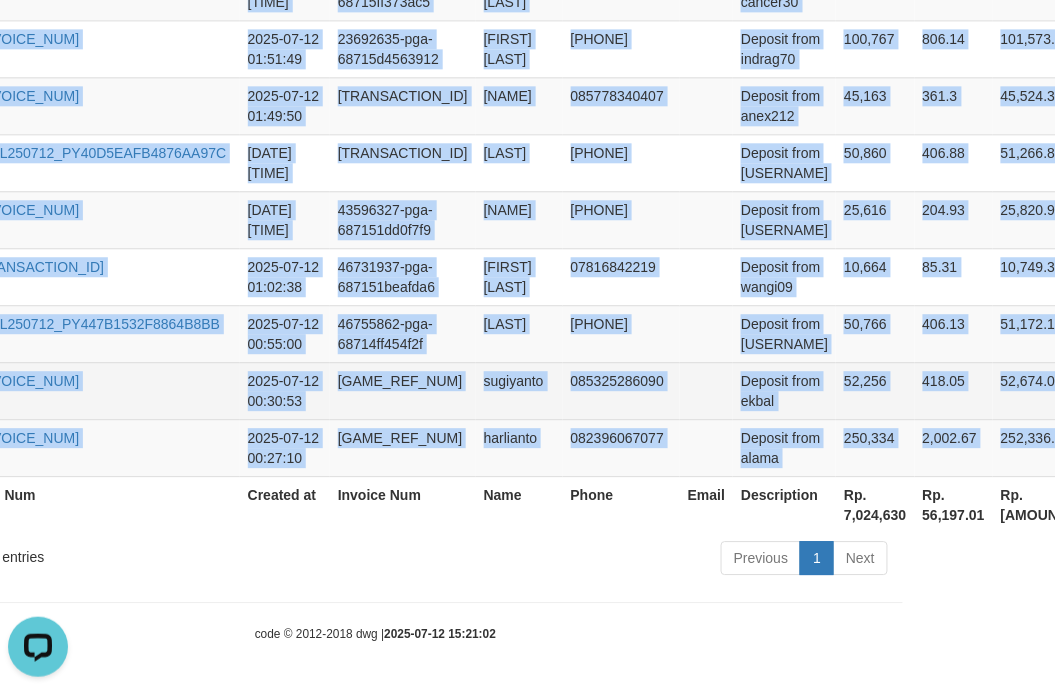 scroll, scrollTop: 5186, scrollLeft: 0, axis: vertical 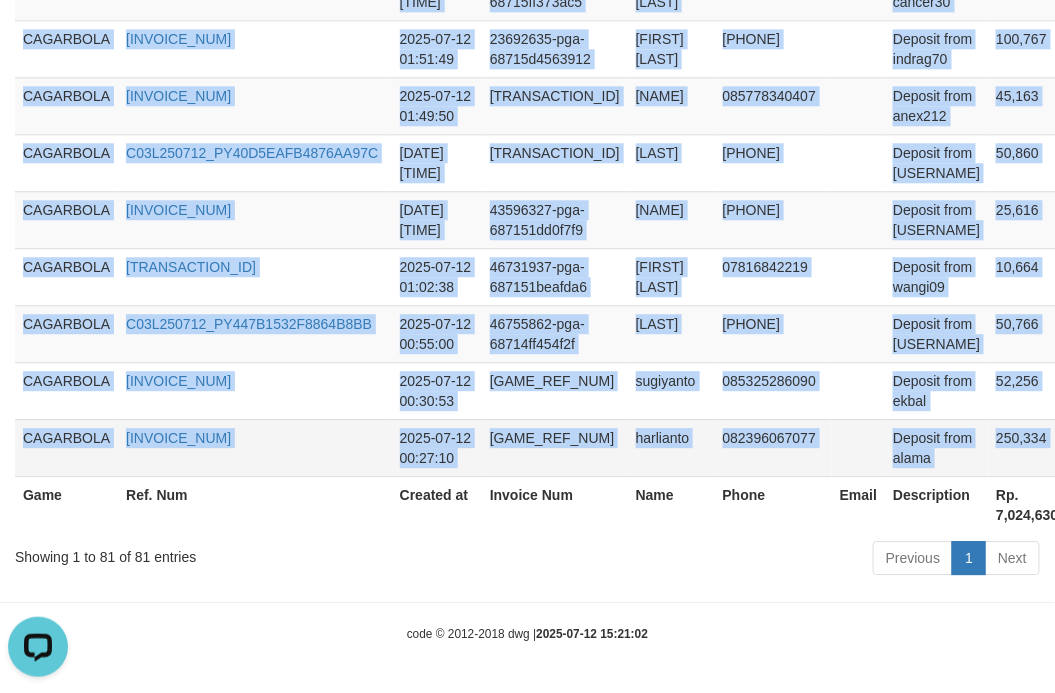 click on "082396067077" at bounding box center (773, 447) 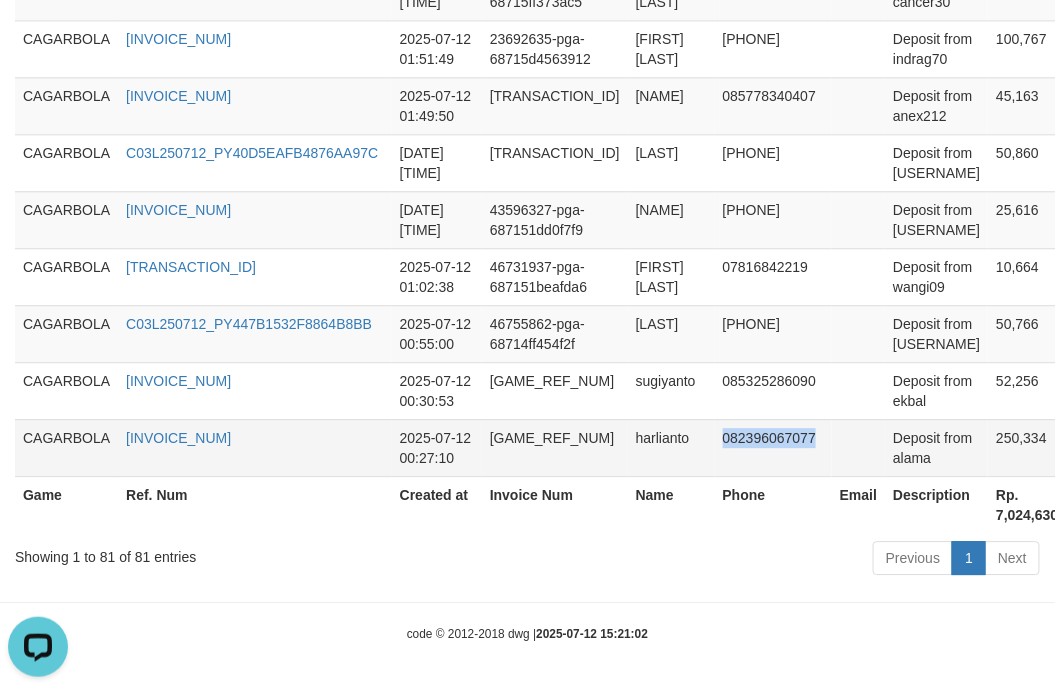 click on "082396067077" at bounding box center [773, 447] 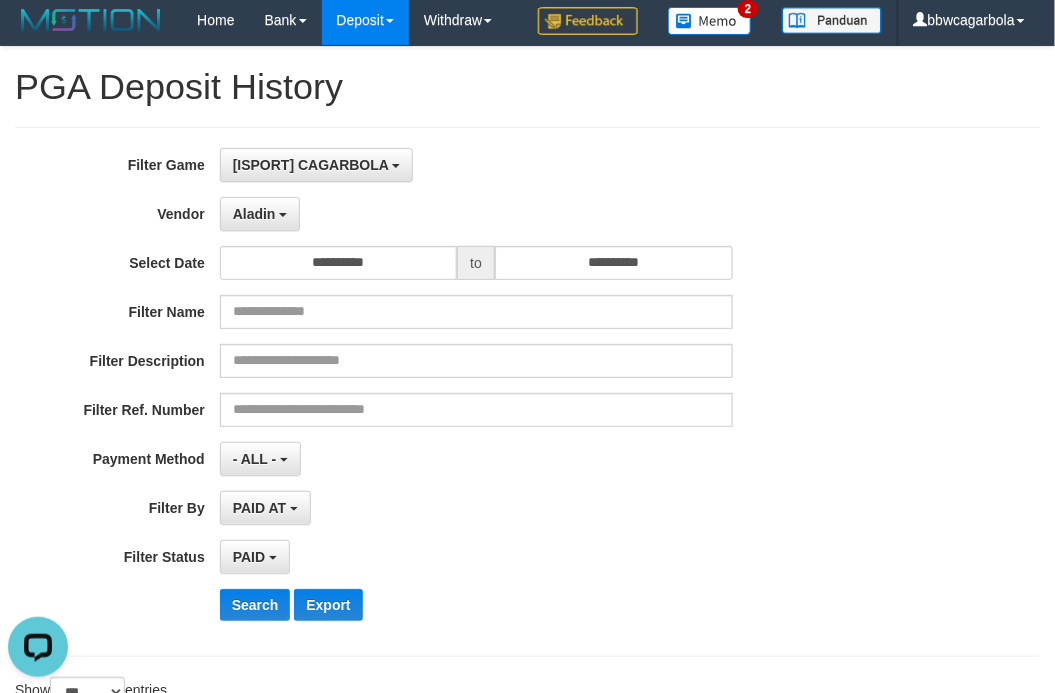 scroll, scrollTop: 0, scrollLeft: 0, axis: both 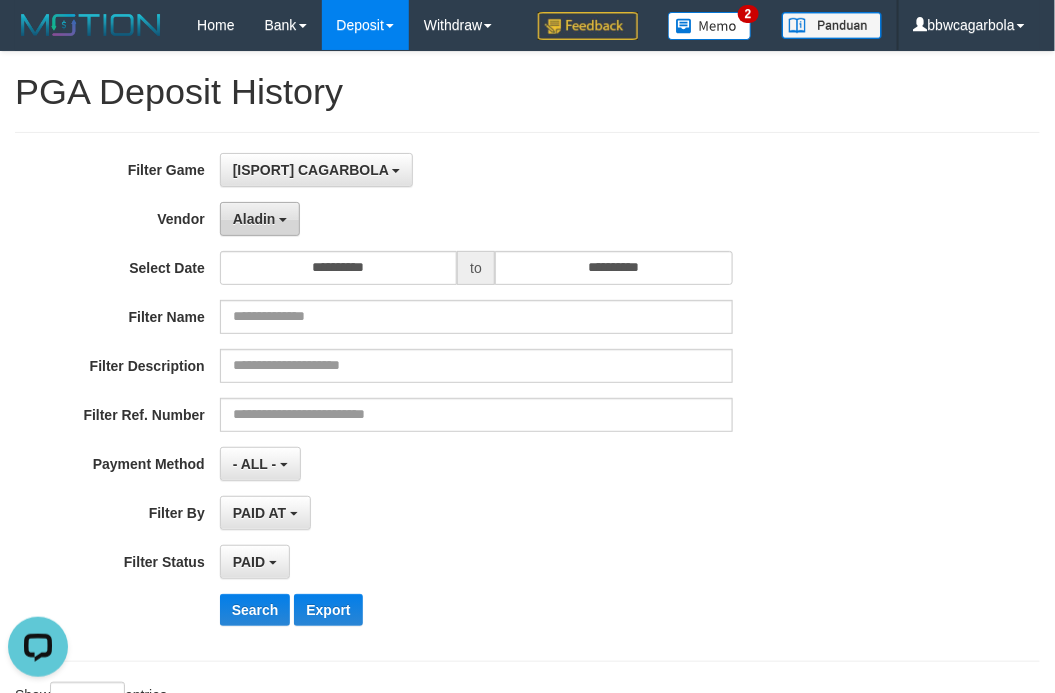 click on "Aladin" at bounding box center [254, 219] 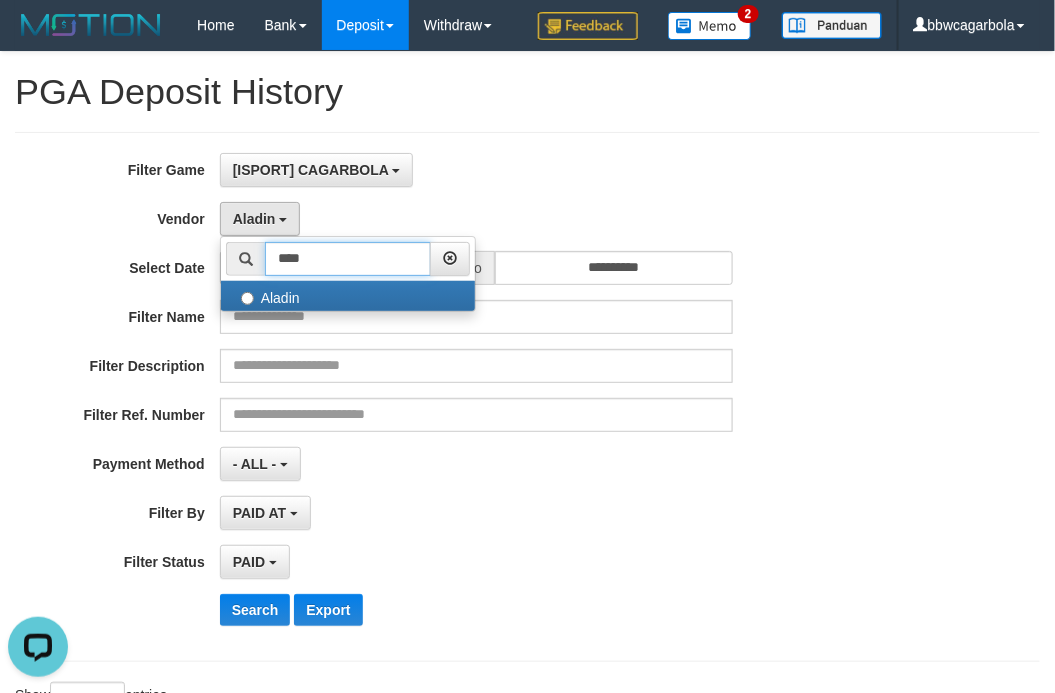 click on "****" at bounding box center [348, 259] 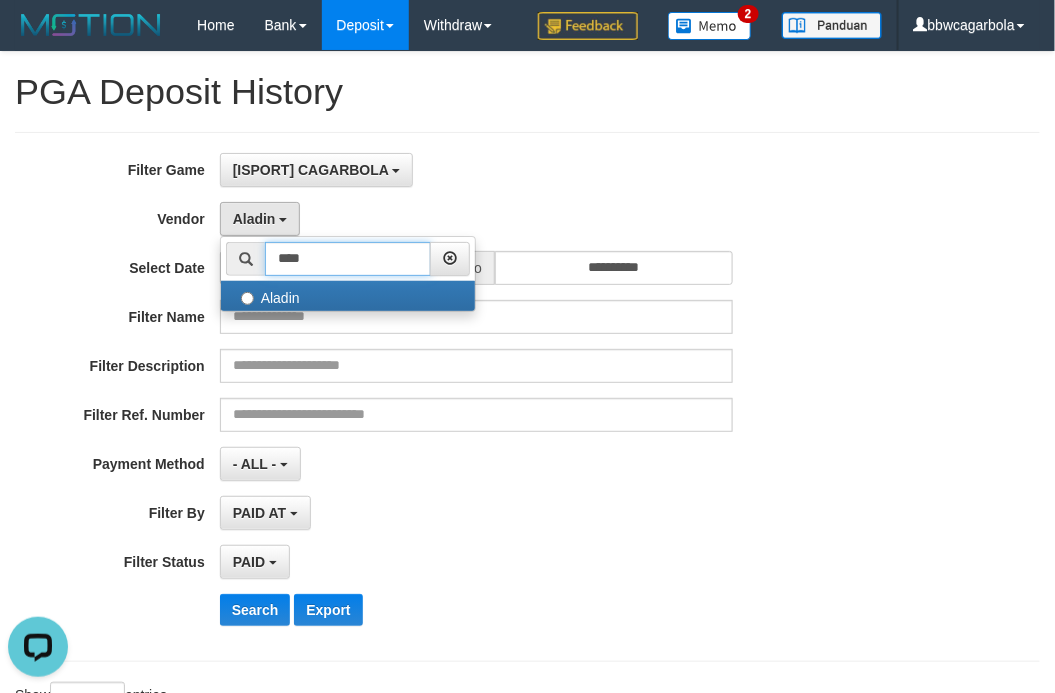 click on "****" at bounding box center (348, 259) 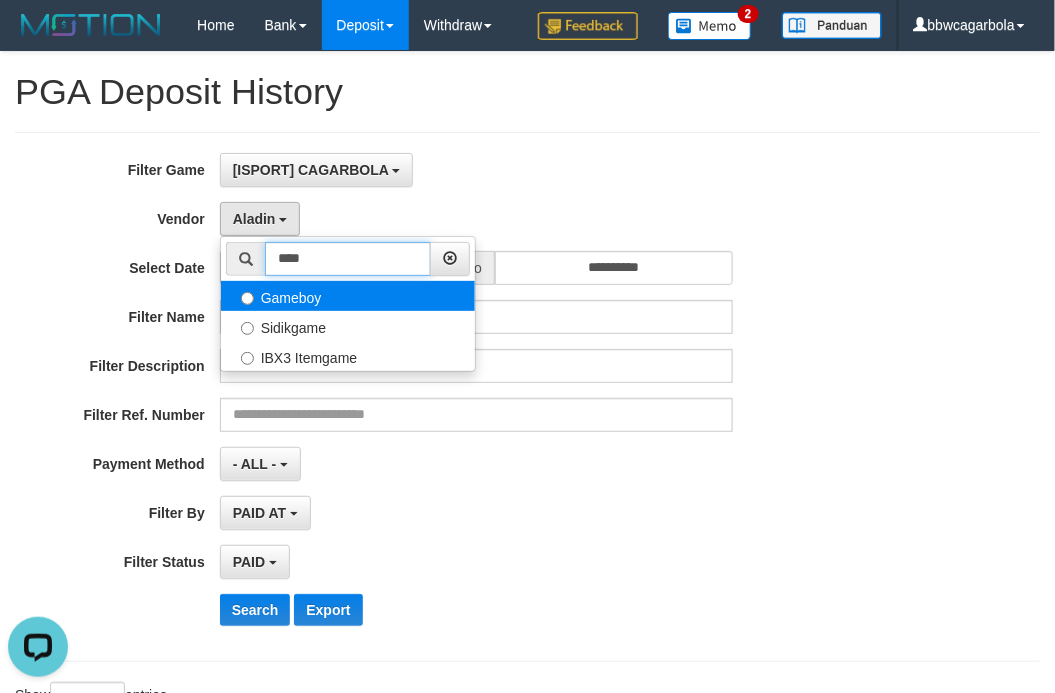 type on "****" 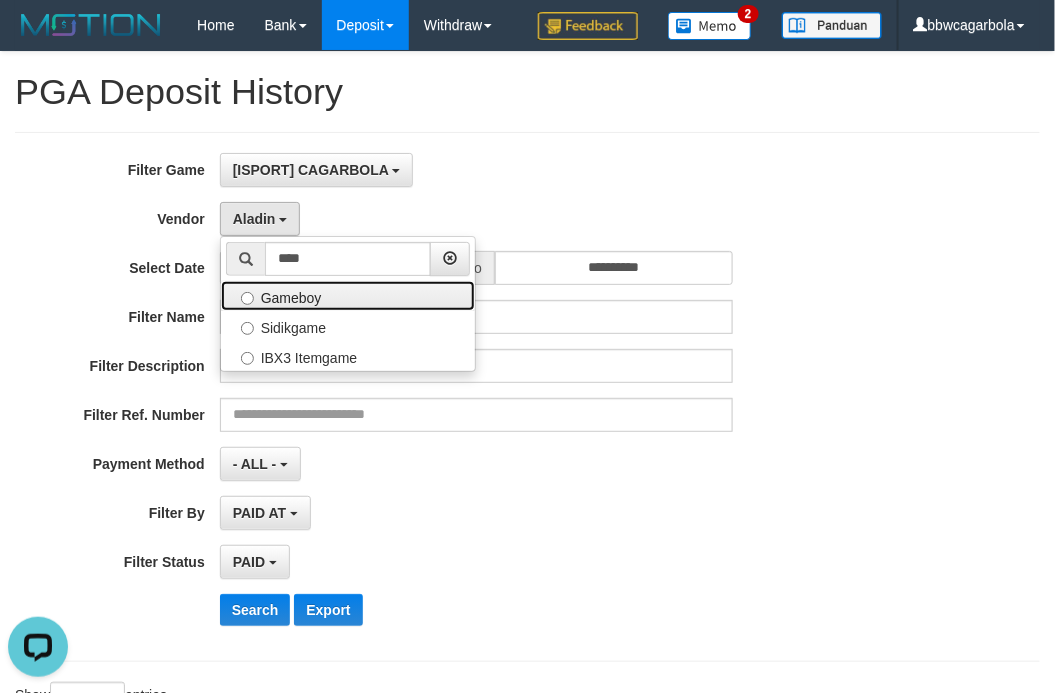 click on "Gameboy" at bounding box center (348, 296) 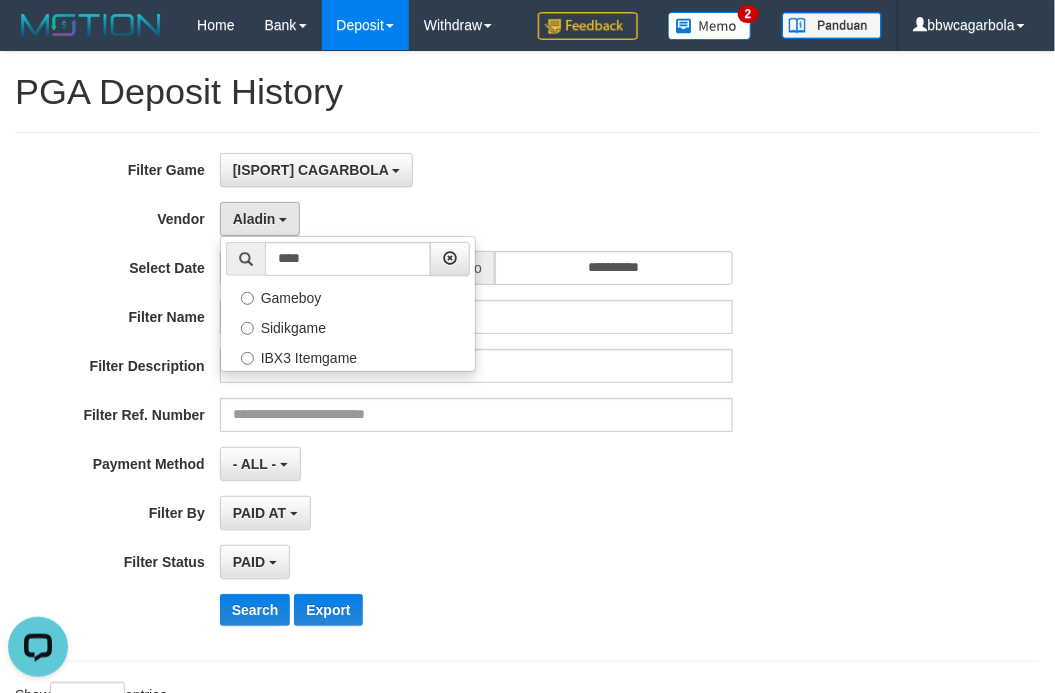 select on "**********" 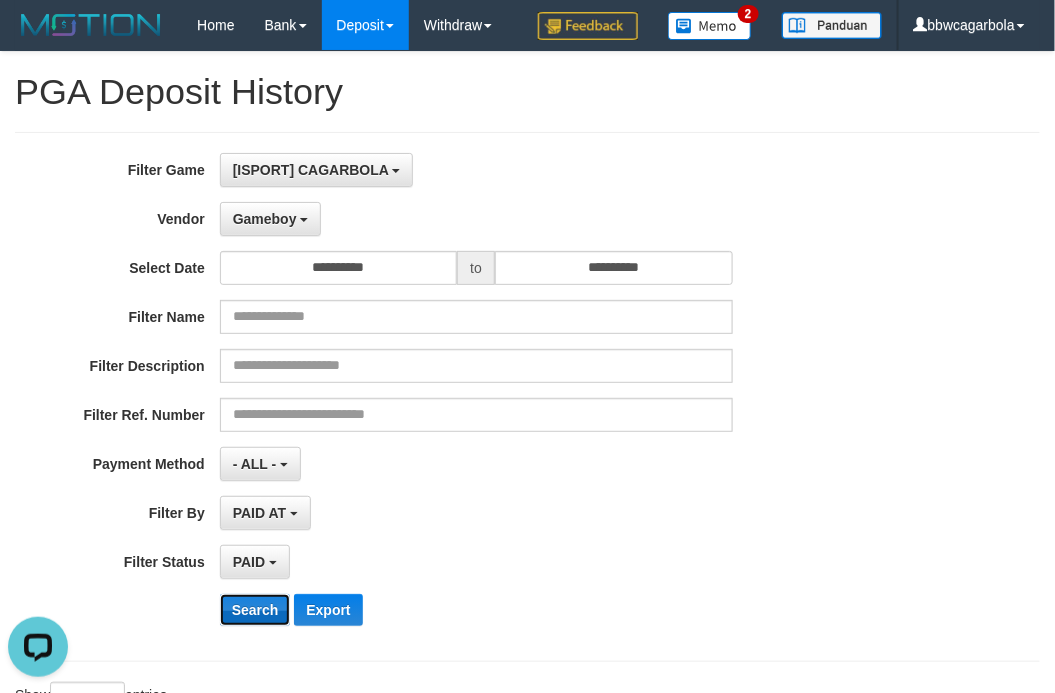 click on "Search" at bounding box center (255, 610) 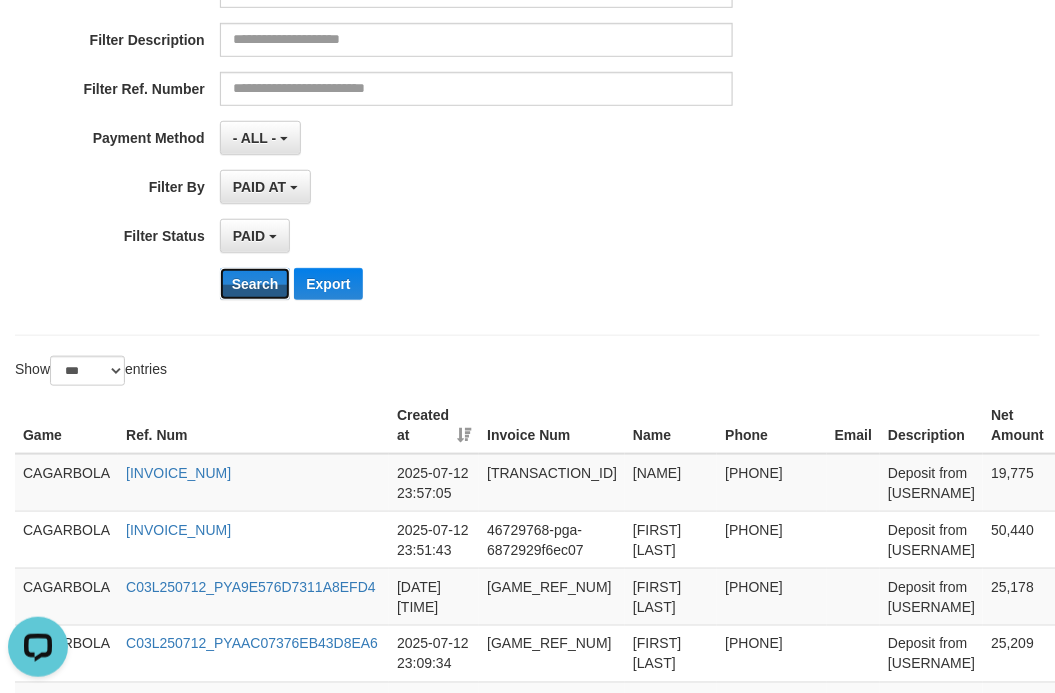 scroll, scrollTop: 333, scrollLeft: 0, axis: vertical 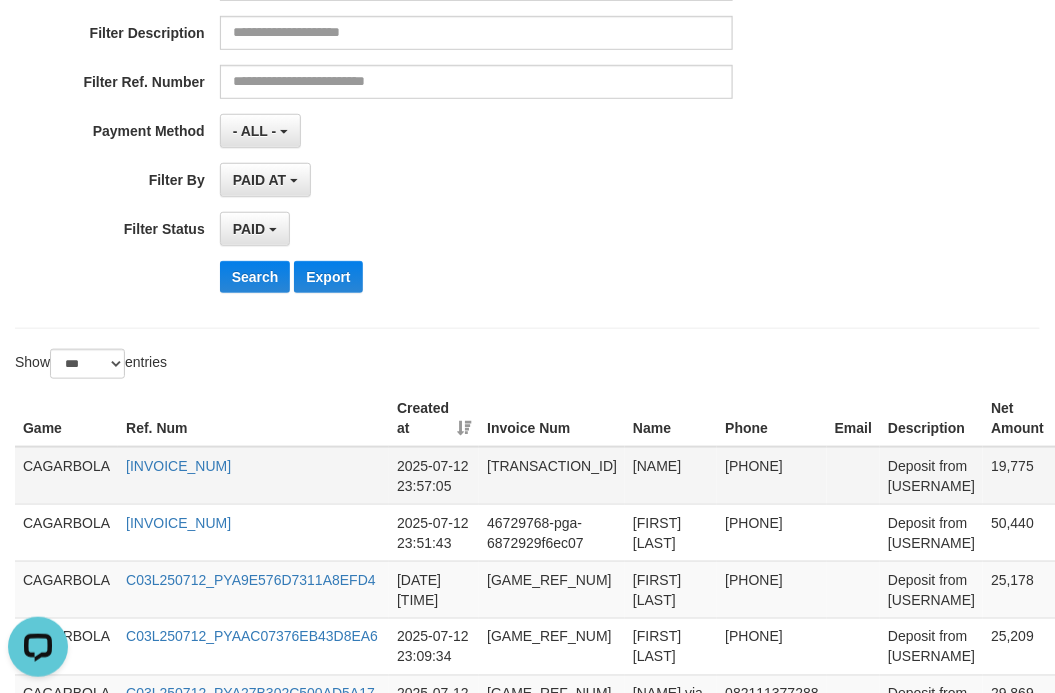 click on "CAGARBOLA" at bounding box center [66, 476] 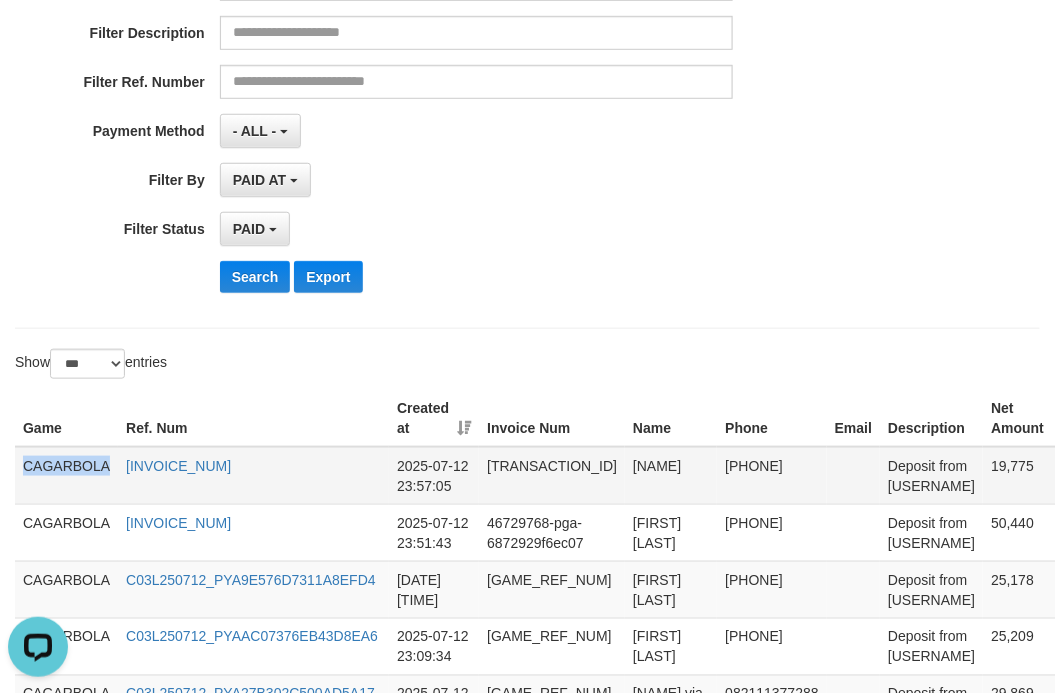 click on "CAGARBOLA" at bounding box center (66, 476) 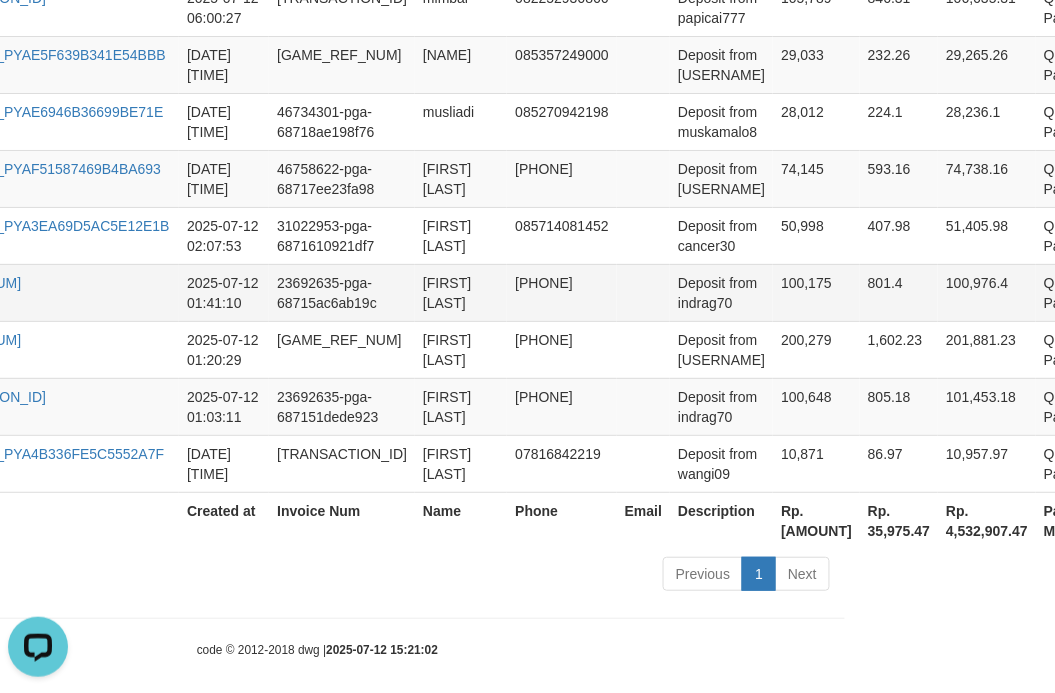 scroll, scrollTop: 3748, scrollLeft: 285, axis: both 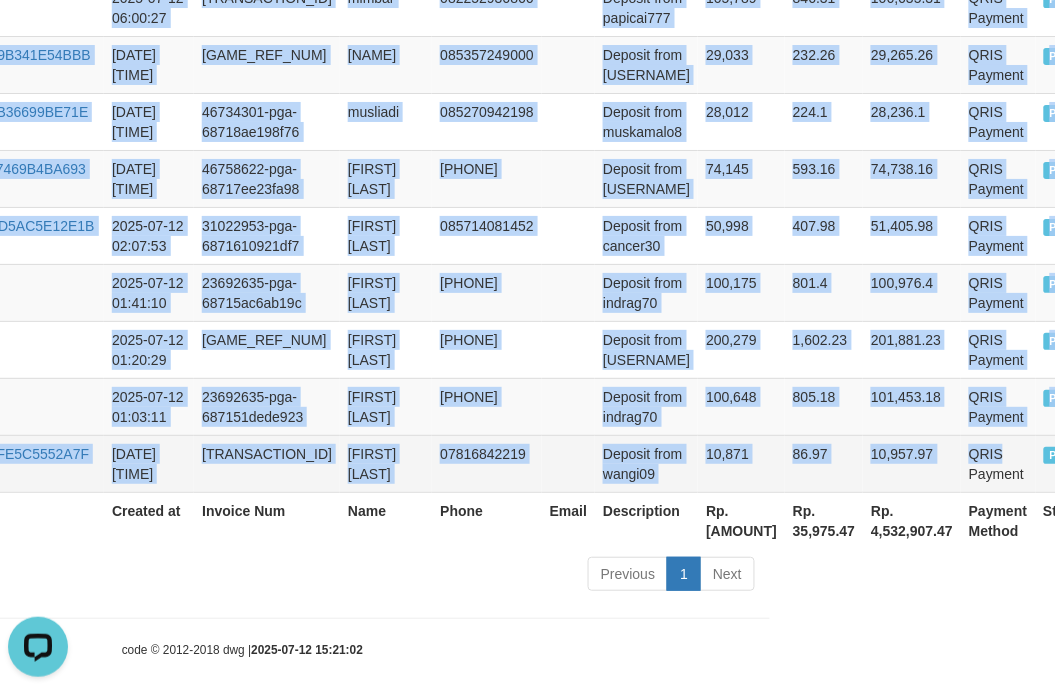 click on "QRIS Payment" at bounding box center [998, 463] 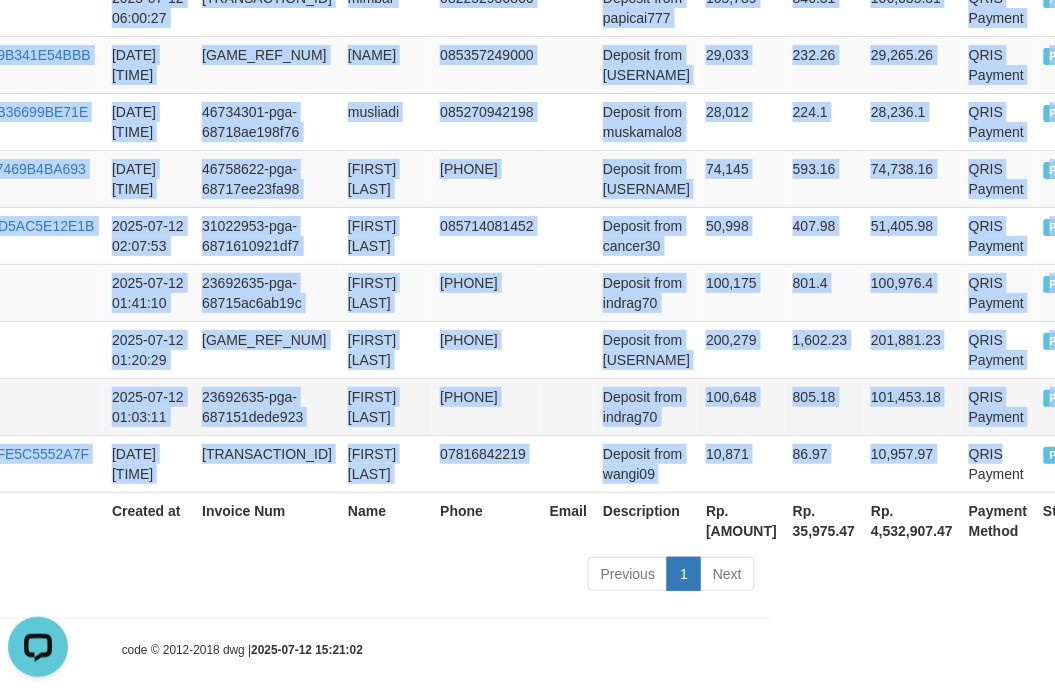 copy on "CAGARBOLA [INVOICE_NUM] [DATE] [TIME] [GAME_REF_NUM] [FIRST] [LAST] [PHONE] Deposit from [USERNAME] [AMOUNT] [AMOUNT] [AMOUNT] QRIS Payment P   CAGARBOLA [INVOICE_NUM] [DATE] [TIME] [GAME_REF_NUM] [FIRST] [LAST] [PHONE] Deposit from [USERNAME] [AMOUNT] [AMOUNT] [AMOUNT] QRIS Payment P   CAGARBOLA [INVOICE_NUM] [DATE] [TIME] [GAME_REF_NUM] [FIRST] [LAST] [PHONE] Deposit from [USERNAME] [AMOUNT] [AMOUNT] [AMOUNT] QRIS Payment P   CAGARBOLA [INVOICE_NUM] [DATE] [TIME] [GAME_REF_NUM] [FIRST] [LAST] [PHONE] Deposit from [USERNAME] [AMOUNT] [AMOUNT] [AMOUNT] QRIS Payment P   CAGARBOLA [INVOICE_NUM] [DATE] [TIME] [GAME_REF_NUM] [FIRST] [LAST] [PHONE] Deposit from [USERNAME] [AMOUNT] [AMOUNT] [AMOUNT] QRIS Payment P   CAGARBOLA [INVOICE_NUM] [DATE] [TIME] [GAME_REF_NUM] [FIRST] [LAST] [PHONE] Deposit from [USERNAME] [AMOUNT] [AMOUNT] [AMOUNT] QRIS Payment P" 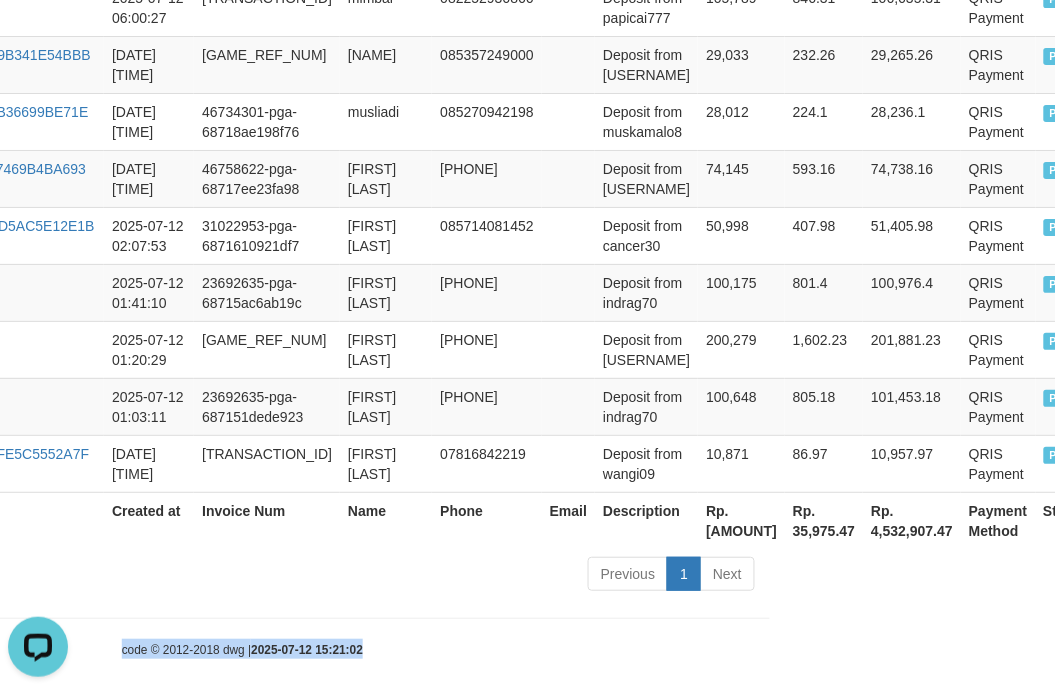 click on "Toggle navigation
Account List
Load
By Website
Group
[ISPORT]													CAGARBOLA
Mutasi Bank
Search
Sync
Note Mutasi
Deposit
DPS Fetch
DPS List
History
PGA History
Note DPS 2" at bounding box center (242, -1520) 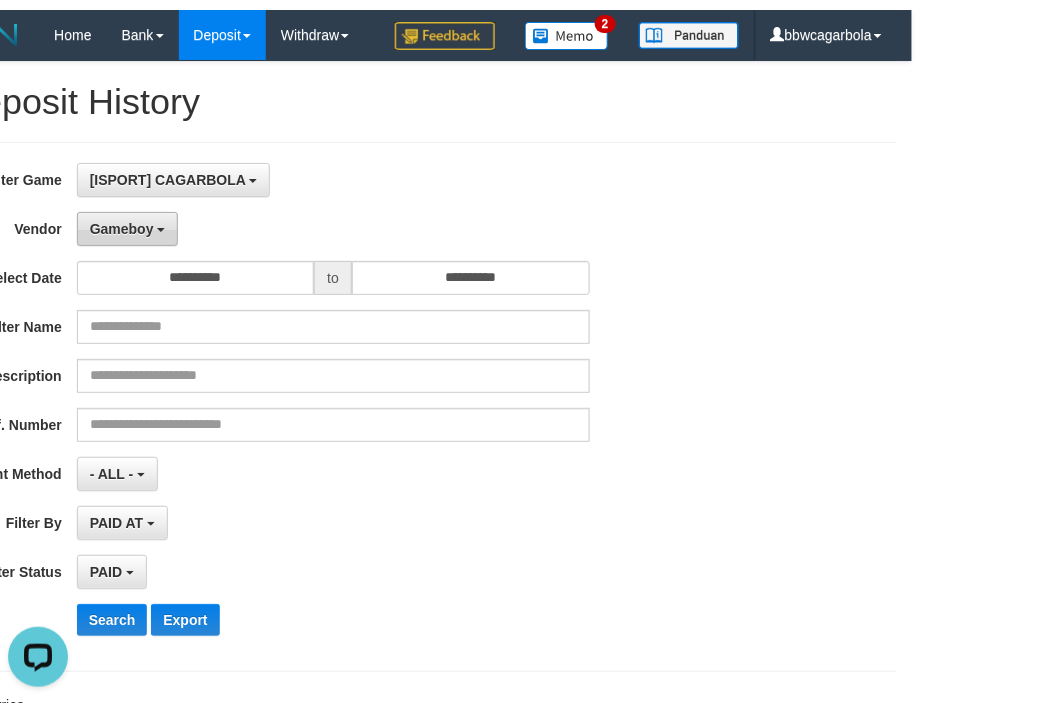 scroll, scrollTop: 0, scrollLeft: 0, axis: both 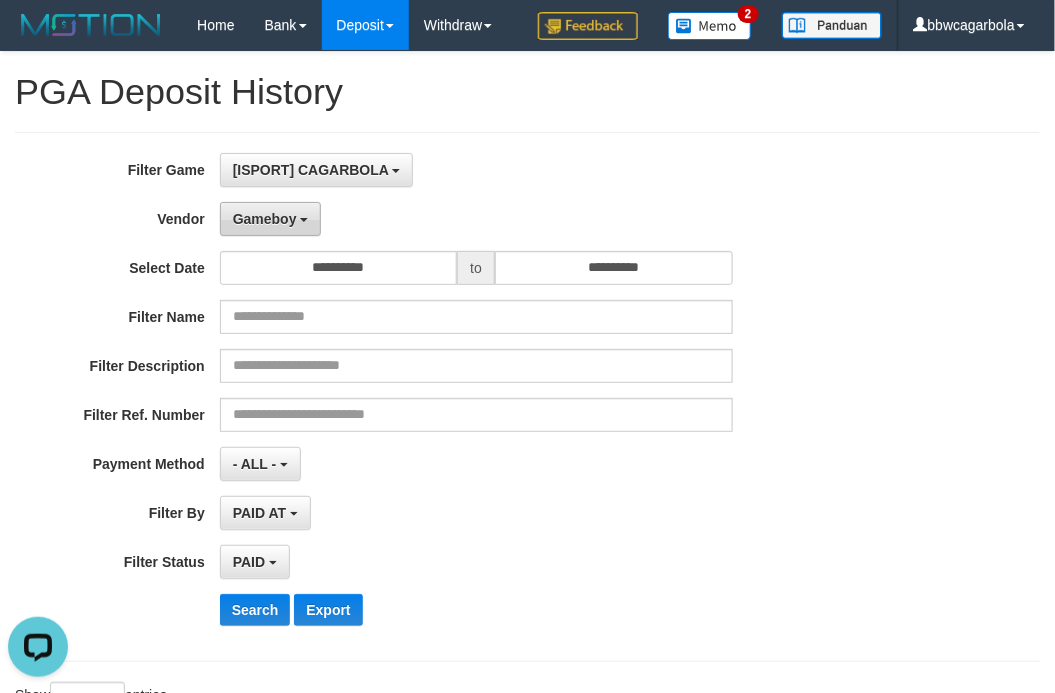 click on "Gameboy" at bounding box center [271, 219] 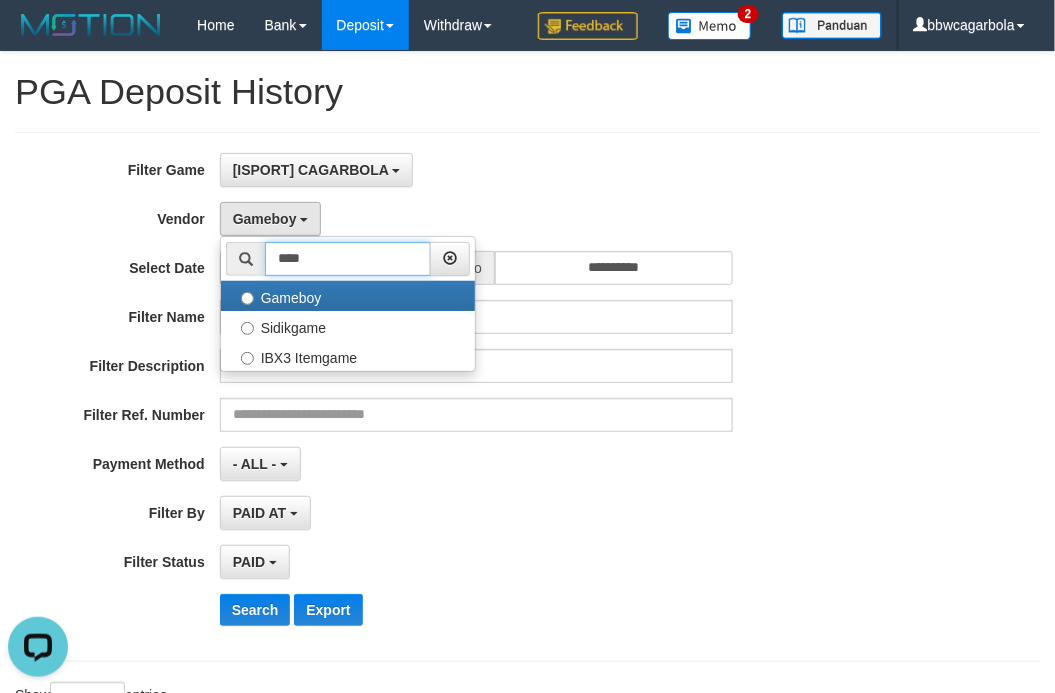 click on "****" at bounding box center (348, 259) 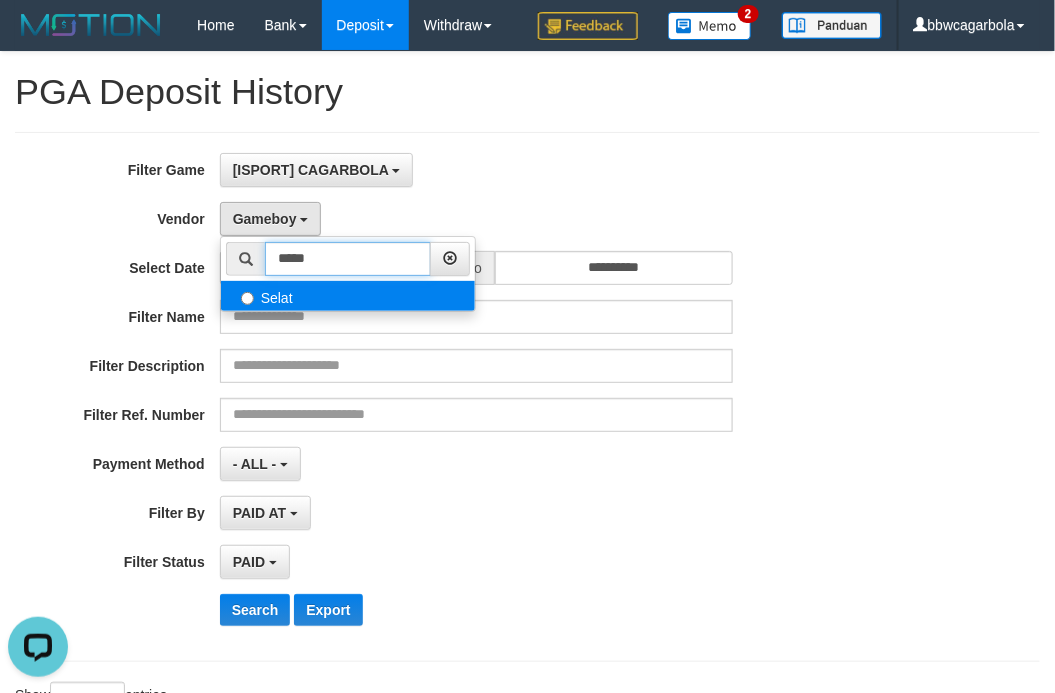 type on "*****" 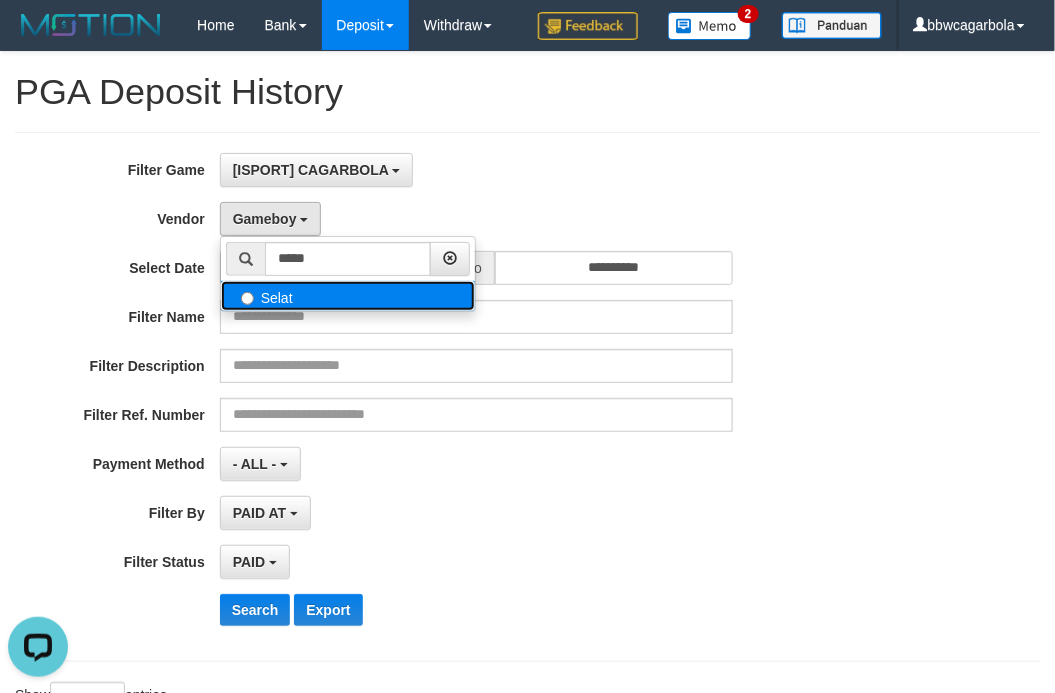 click on "Selat" at bounding box center [348, 296] 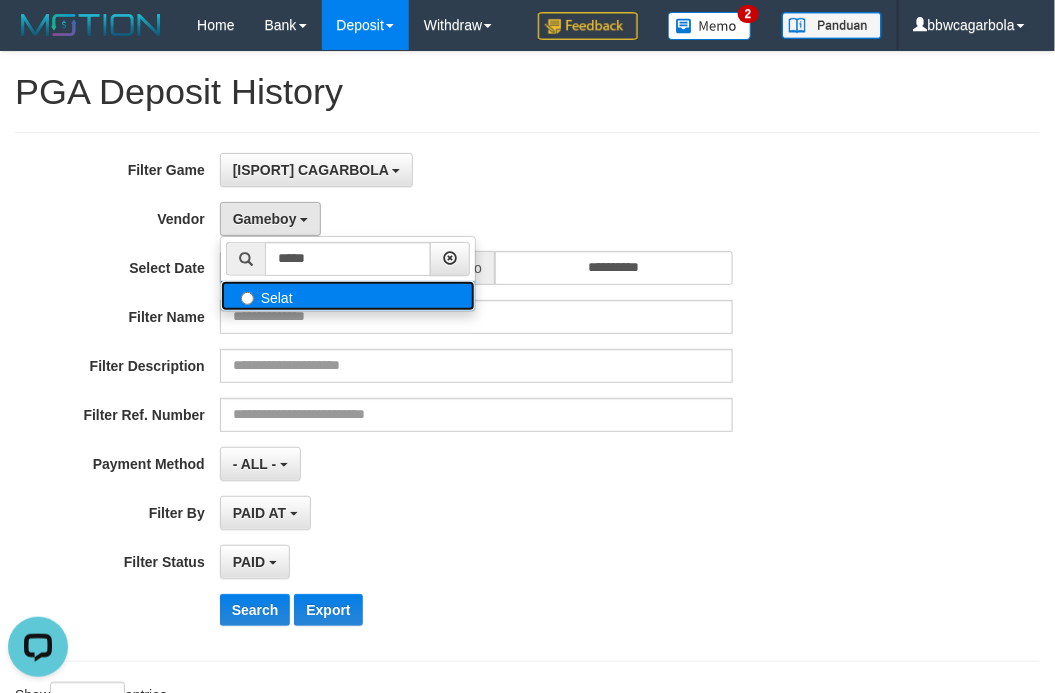 click on "Selat" at bounding box center [348, 296] 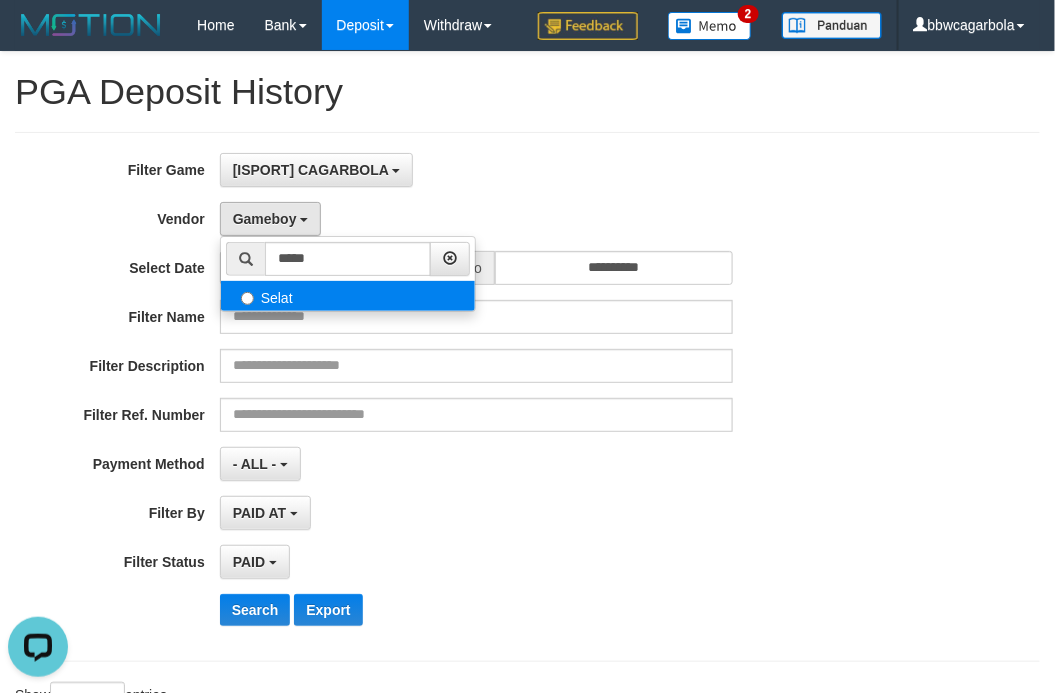 select on "**********" 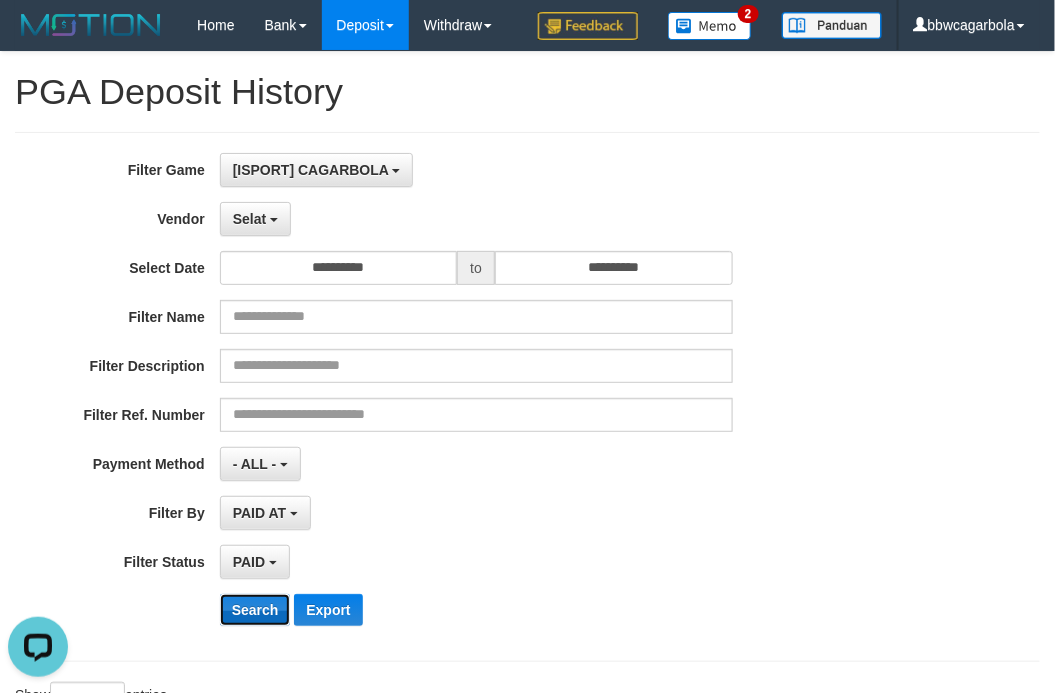 click on "Search" at bounding box center [255, 610] 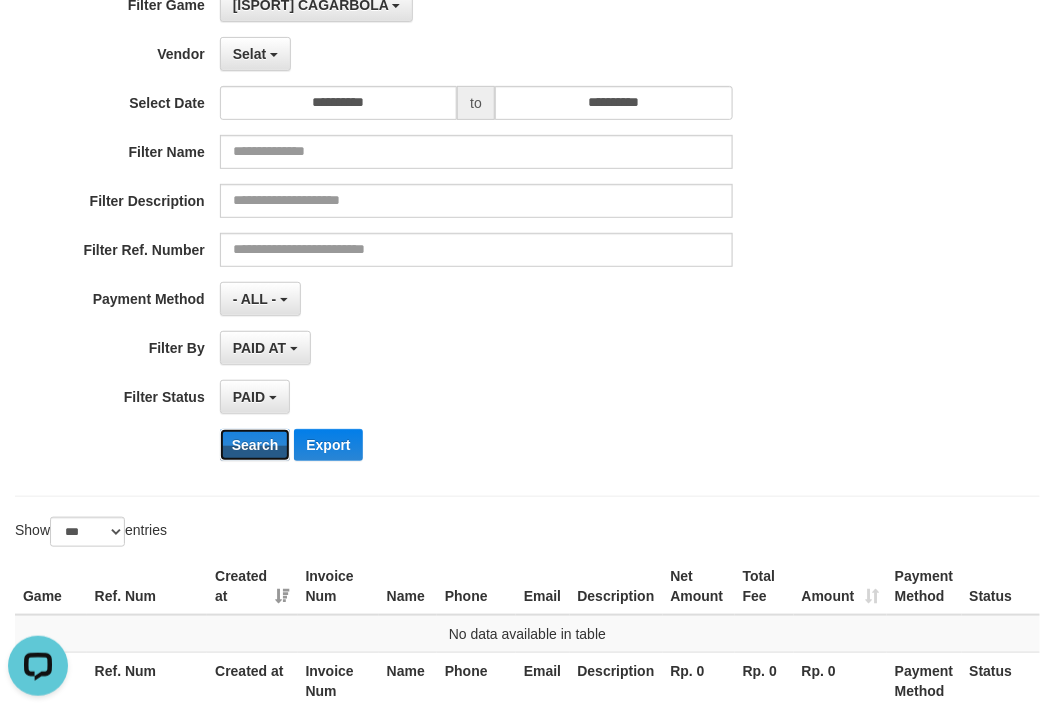 scroll, scrollTop: 0, scrollLeft: 0, axis: both 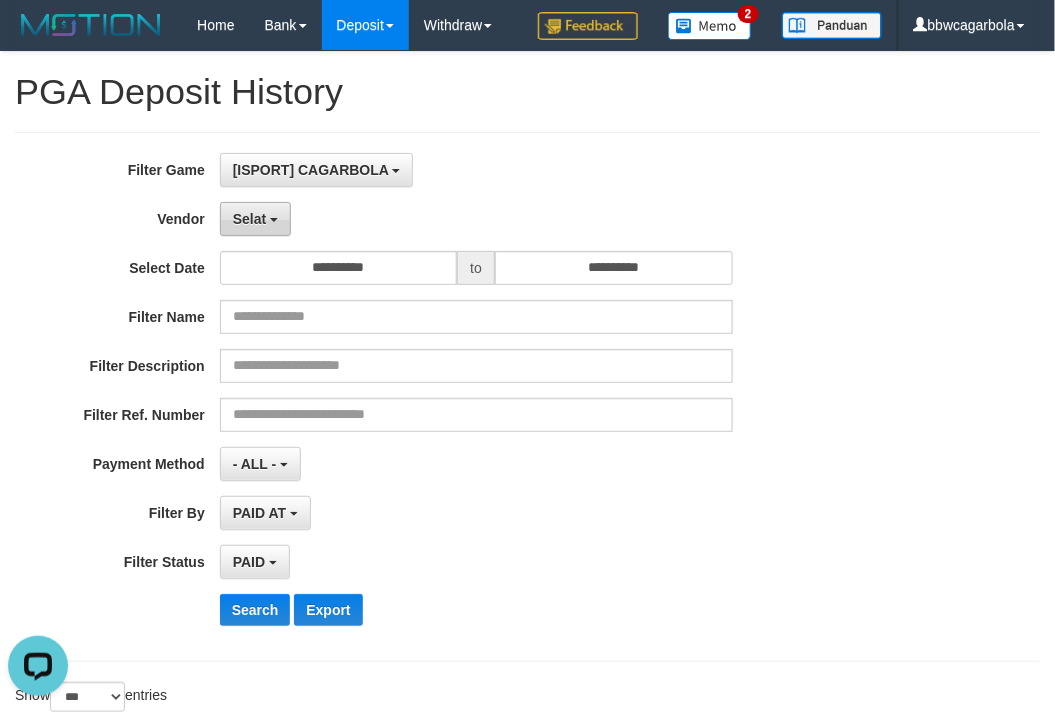 click on "Selat" at bounding box center (255, 219) 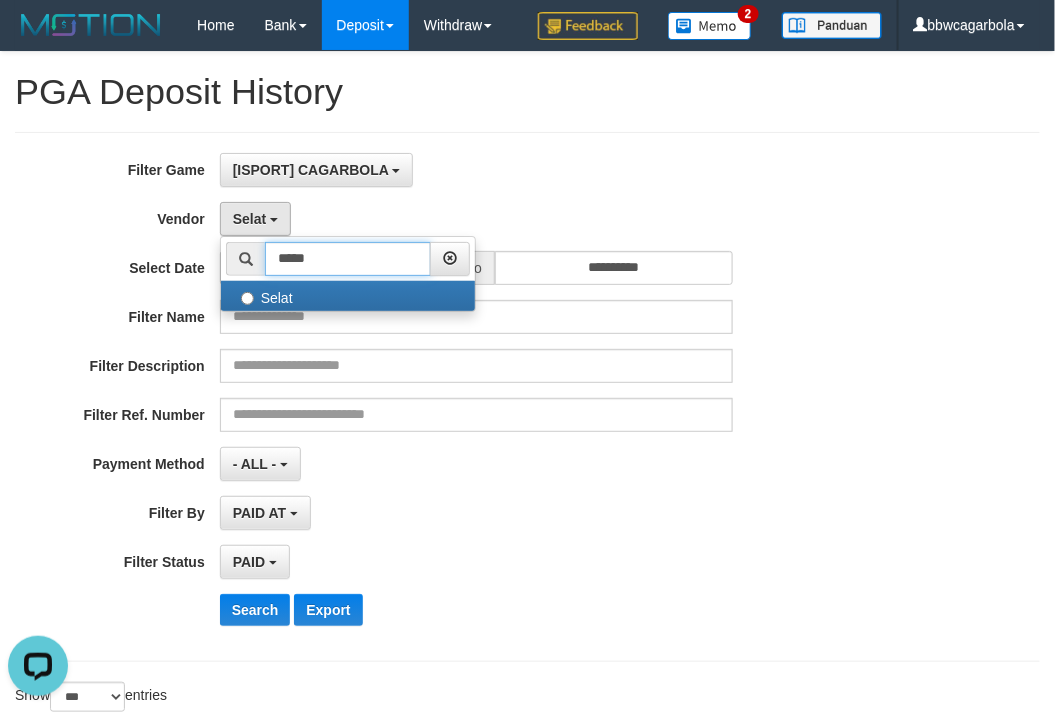 click on "*****" at bounding box center (348, 259) 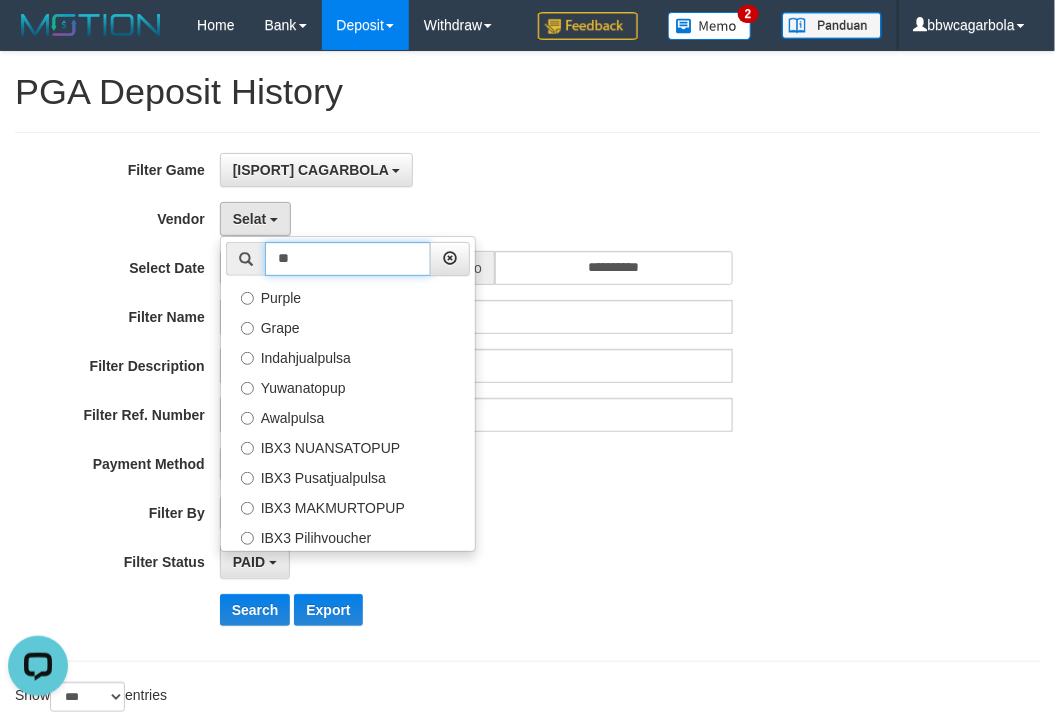 type on "***" 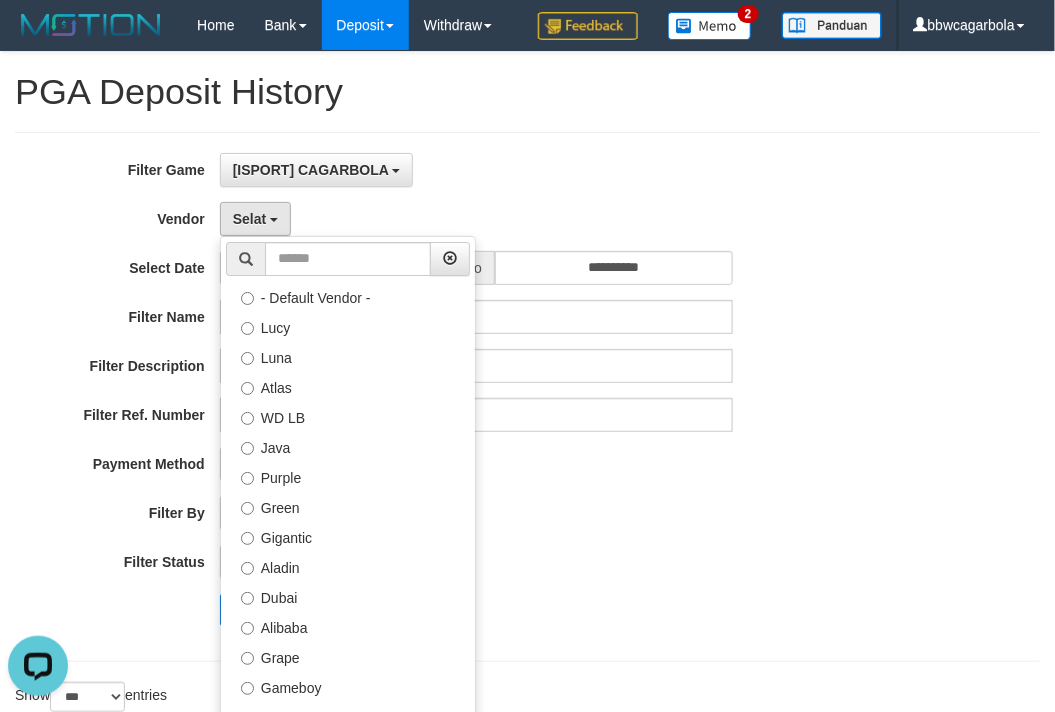 click on "**********" at bounding box center (439, 397) 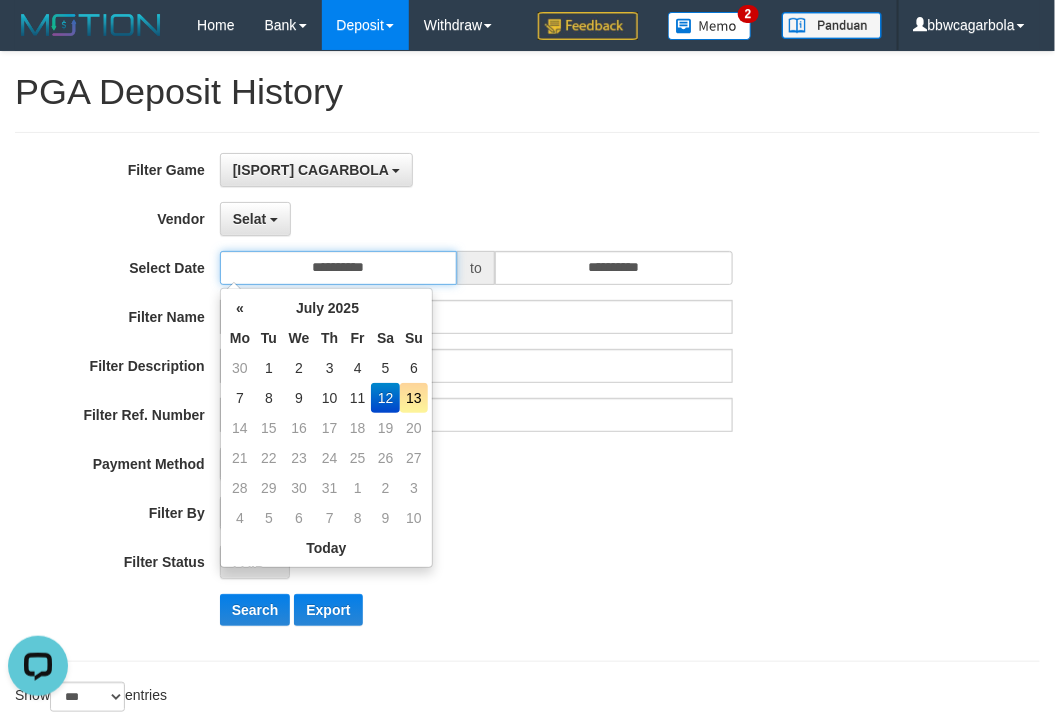 click on "**********" at bounding box center (339, 268) 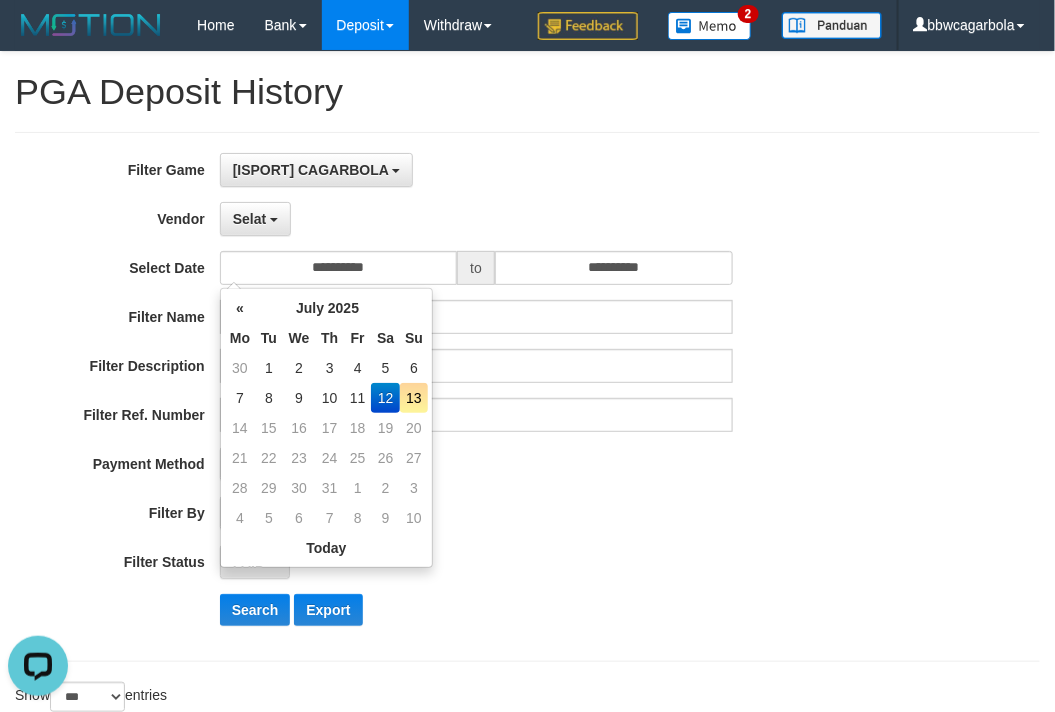 click on "**********" at bounding box center [439, 397] 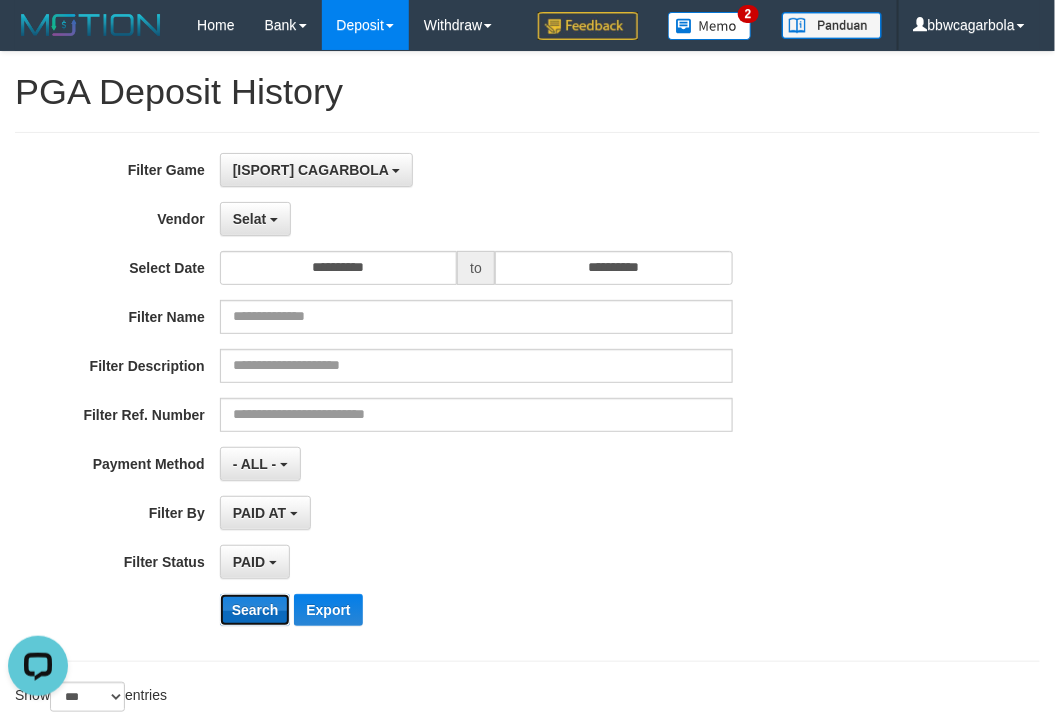 click on "Search" at bounding box center [255, 610] 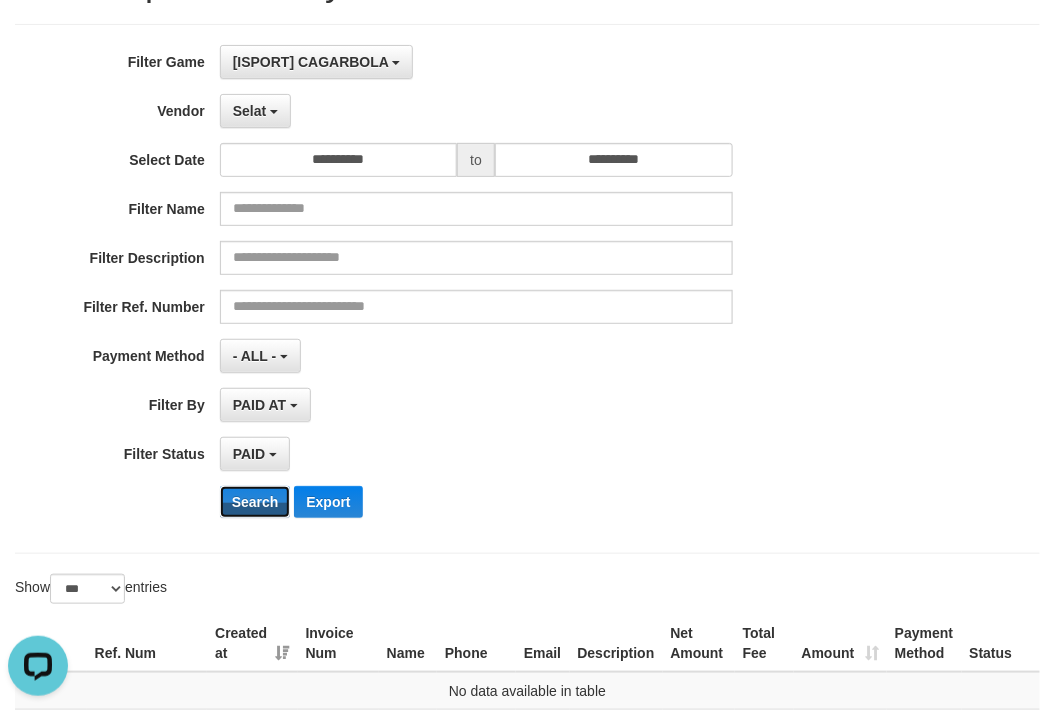 scroll, scrollTop: 323, scrollLeft: 0, axis: vertical 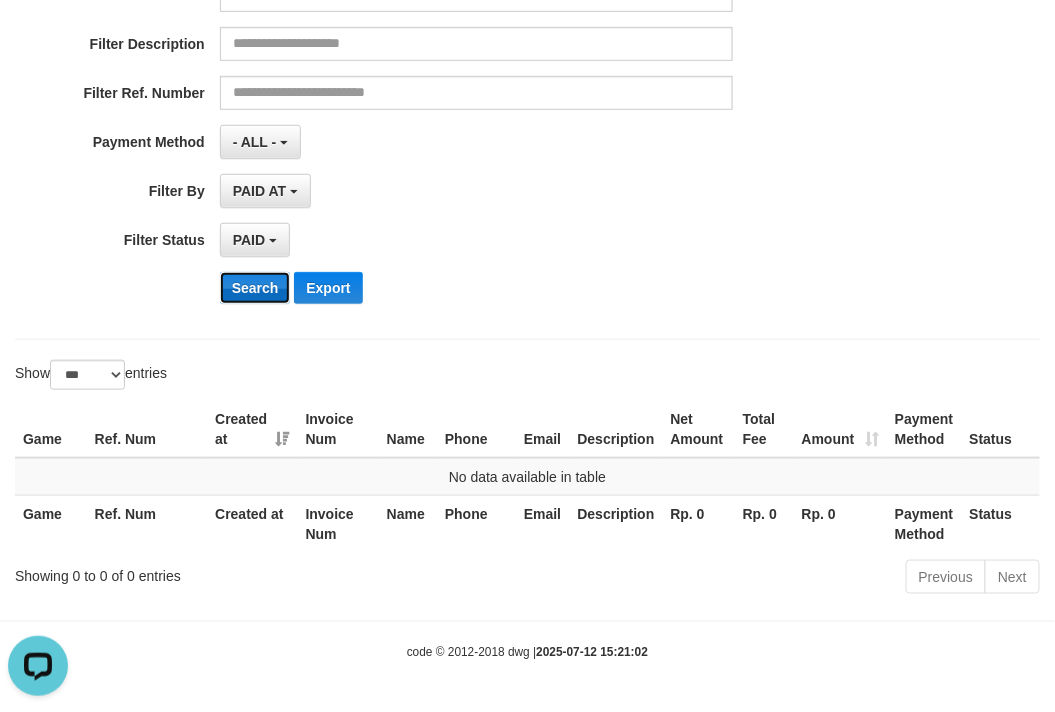 click on "Search" at bounding box center [255, 288] 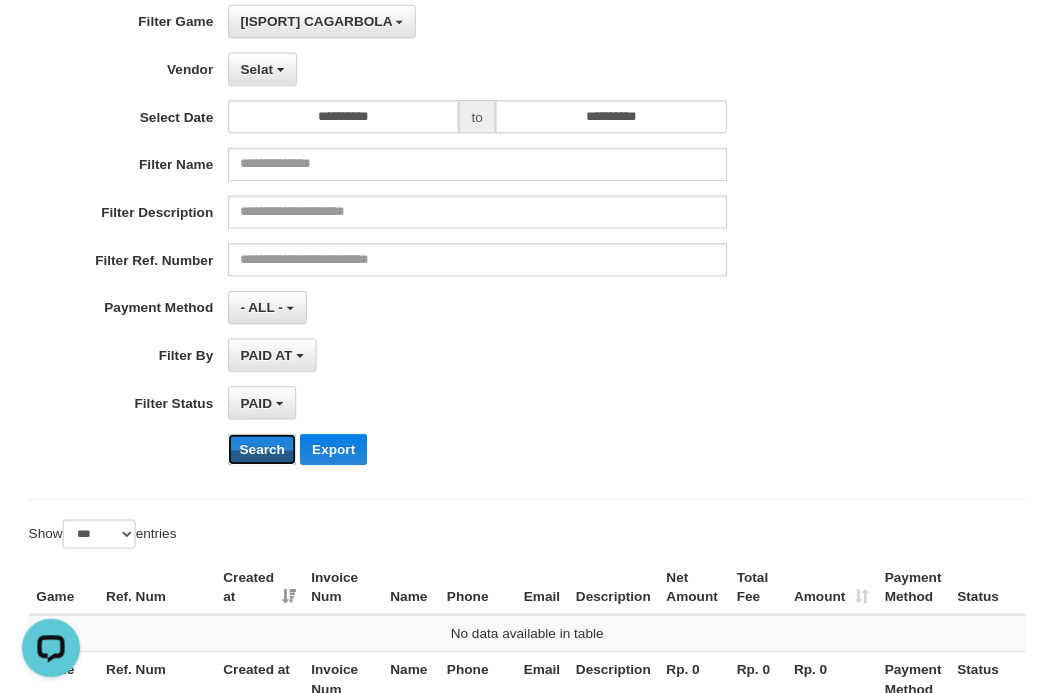 scroll, scrollTop: 0, scrollLeft: 0, axis: both 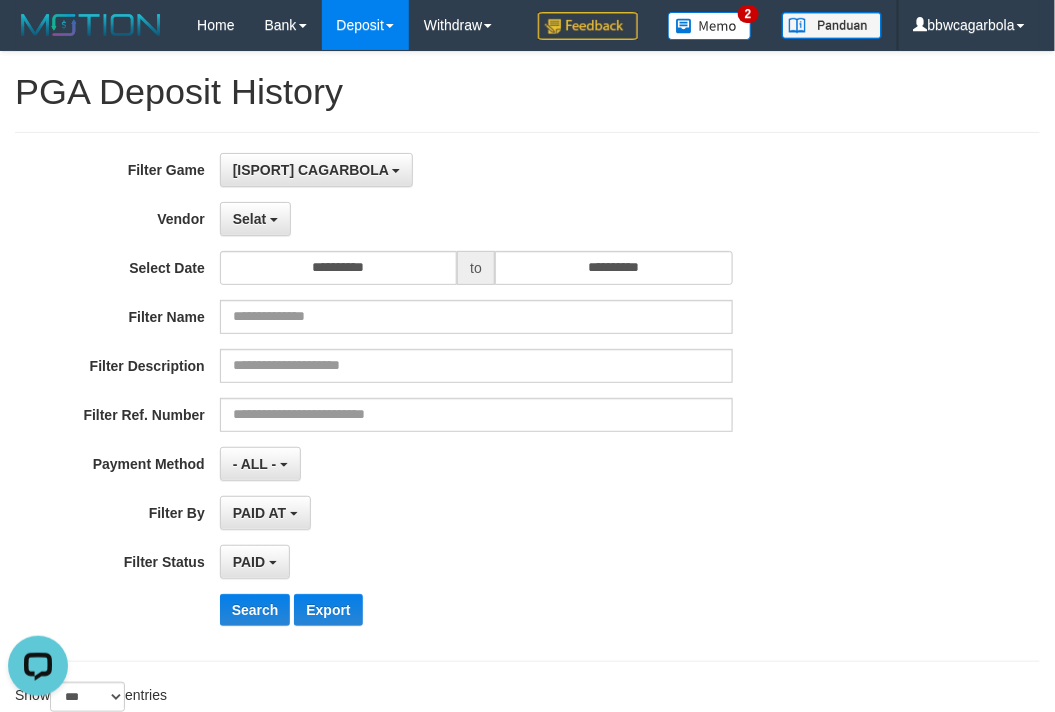 click on "**********" at bounding box center [439, 397] 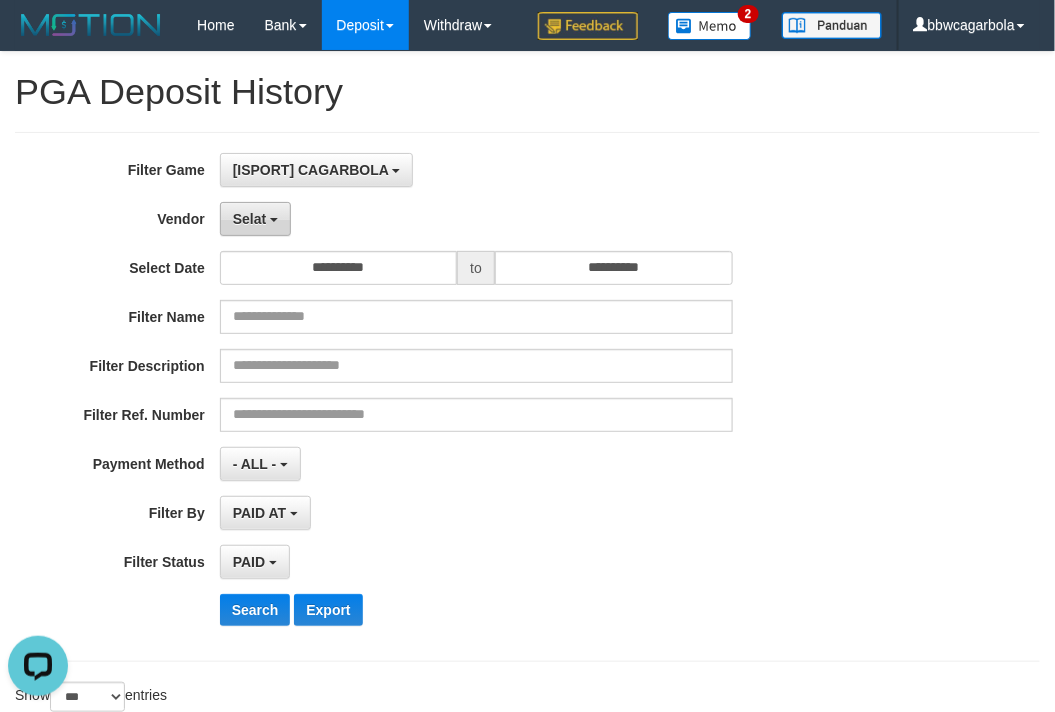 click on "Selat" at bounding box center (255, 219) 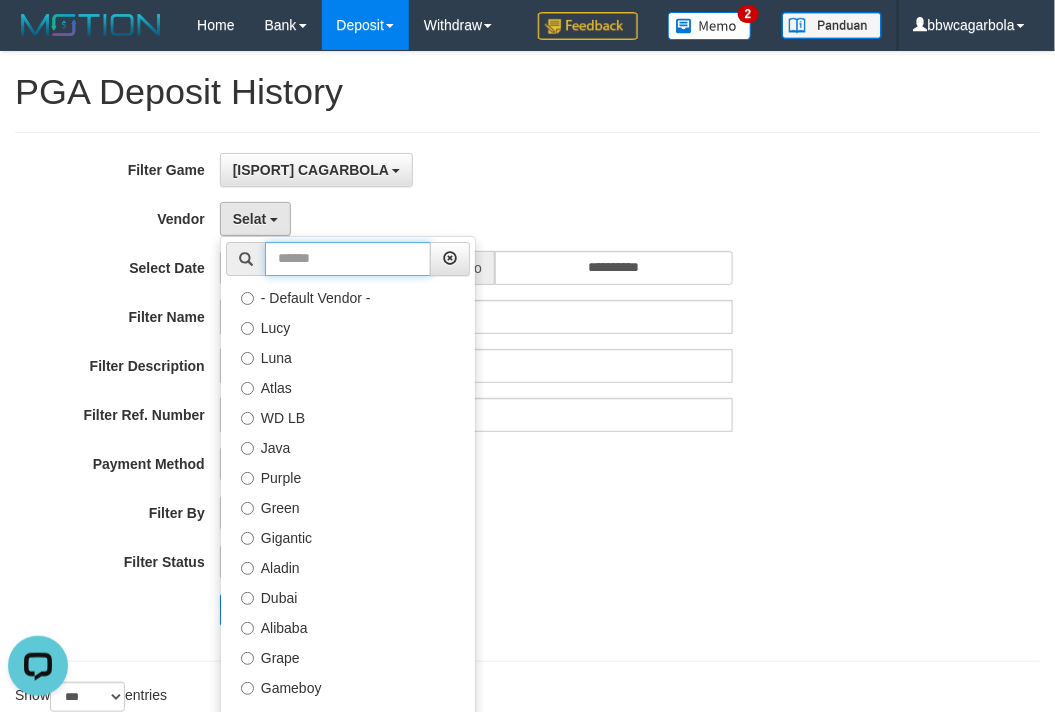 drag, startPoint x: 295, startPoint y: 262, endPoint x: 312, endPoint y: 264, distance: 17.117243 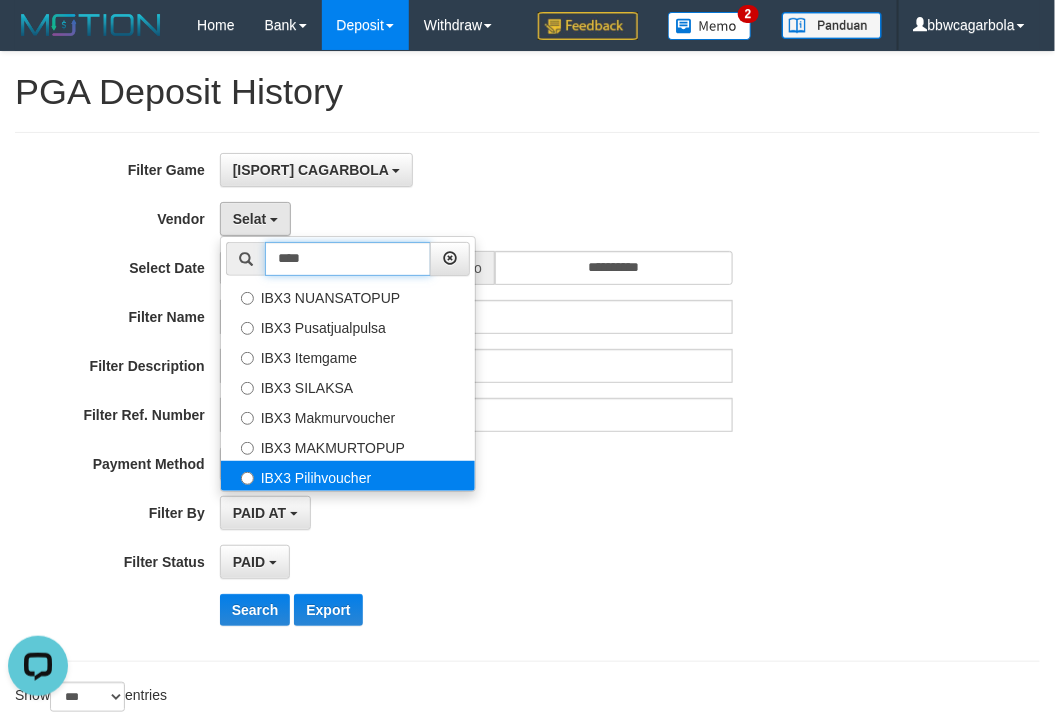 type on "****" 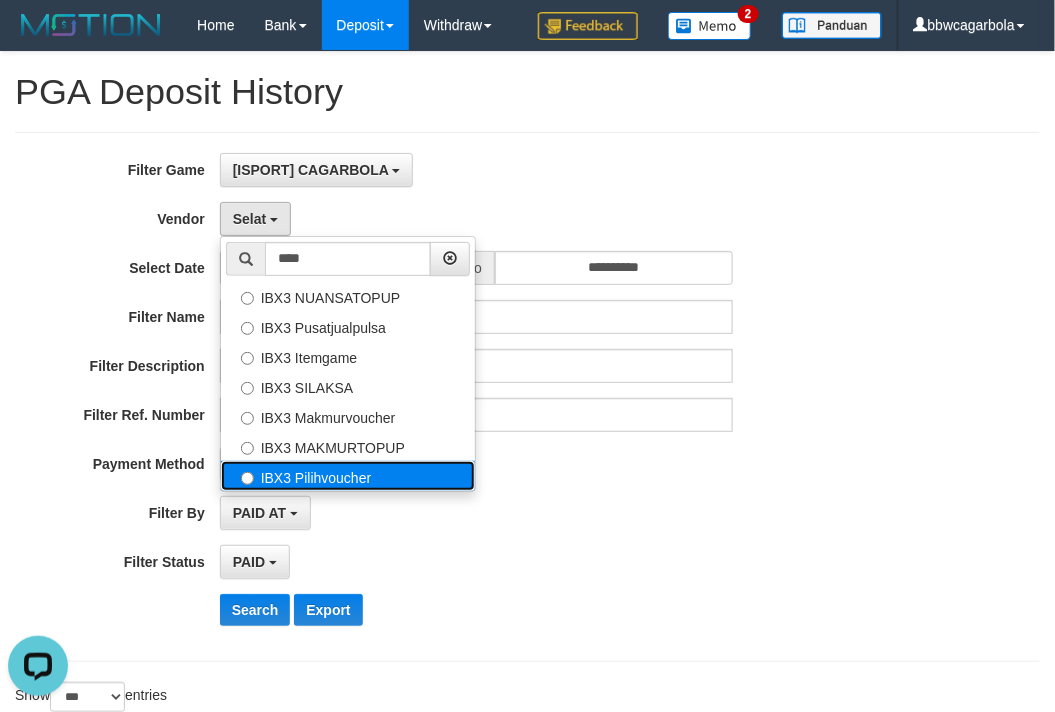 click on "IBX3 Pilihvoucher" at bounding box center (348, 476) 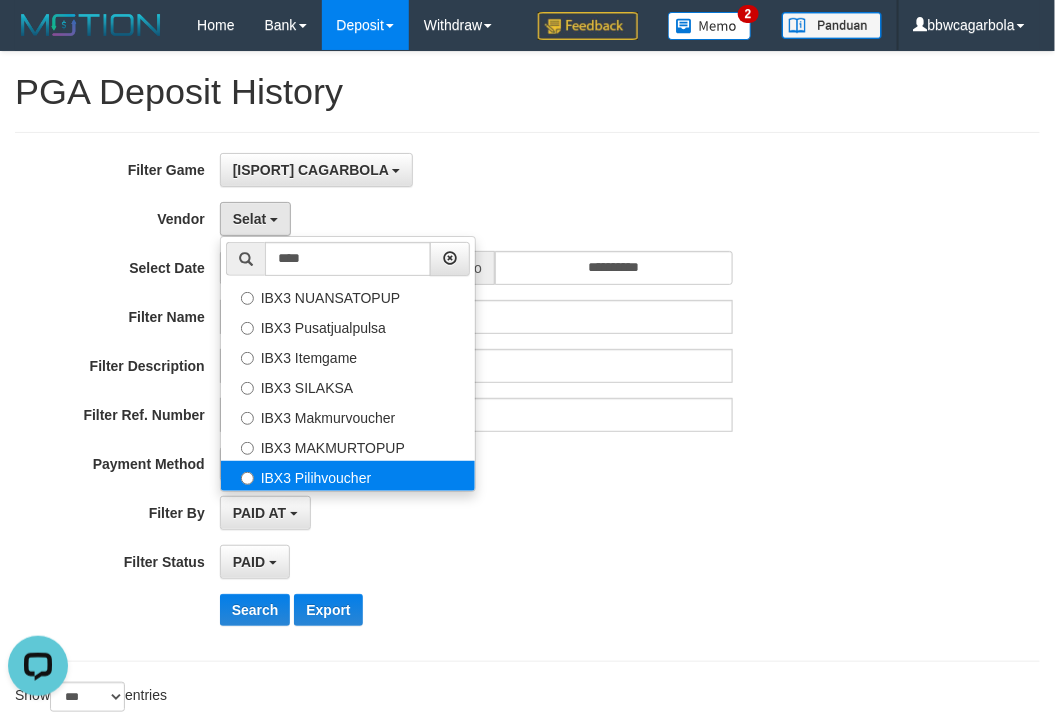 select on "**********" 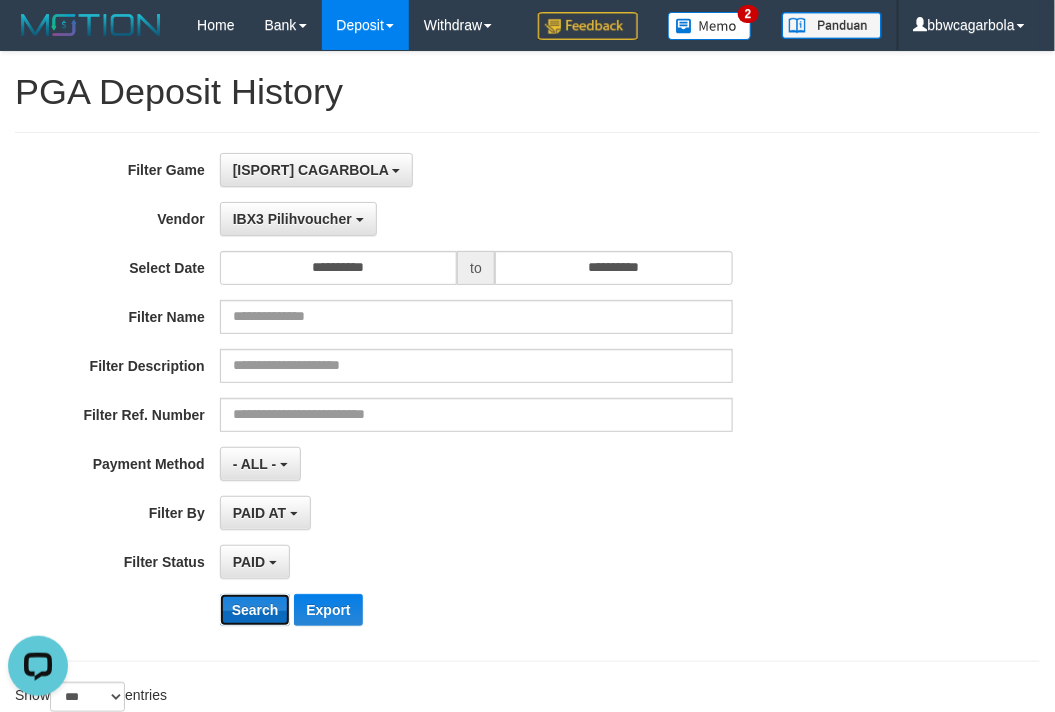 click on "Search" at bounding box center (255, 610) 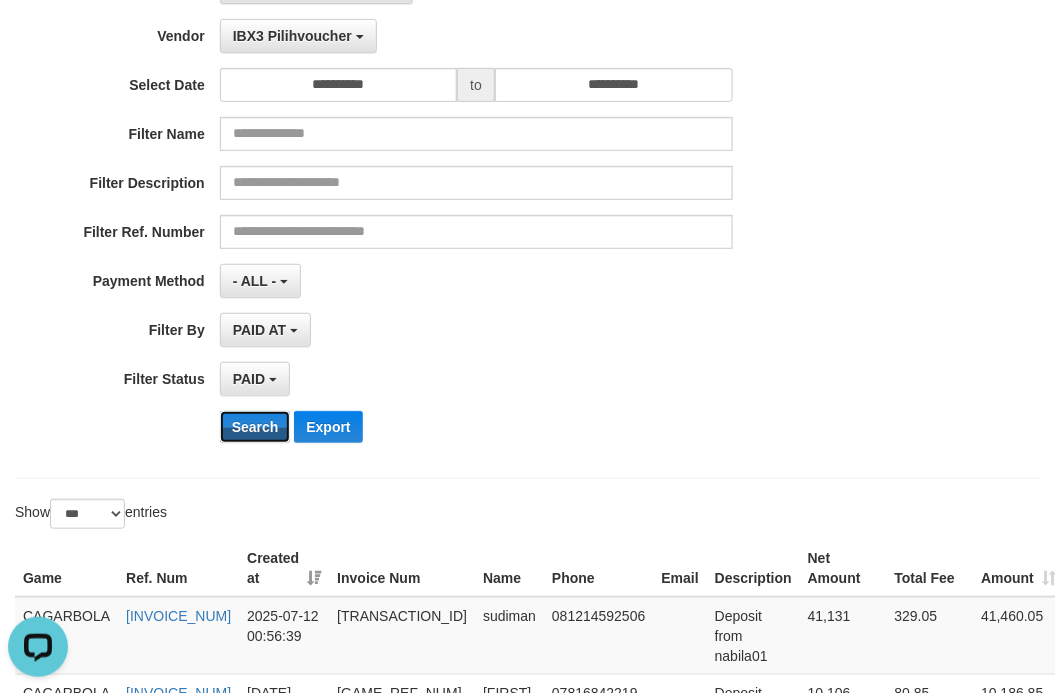 scroll, scrollTop: 444, scrollLeft: 0, axis: vertical 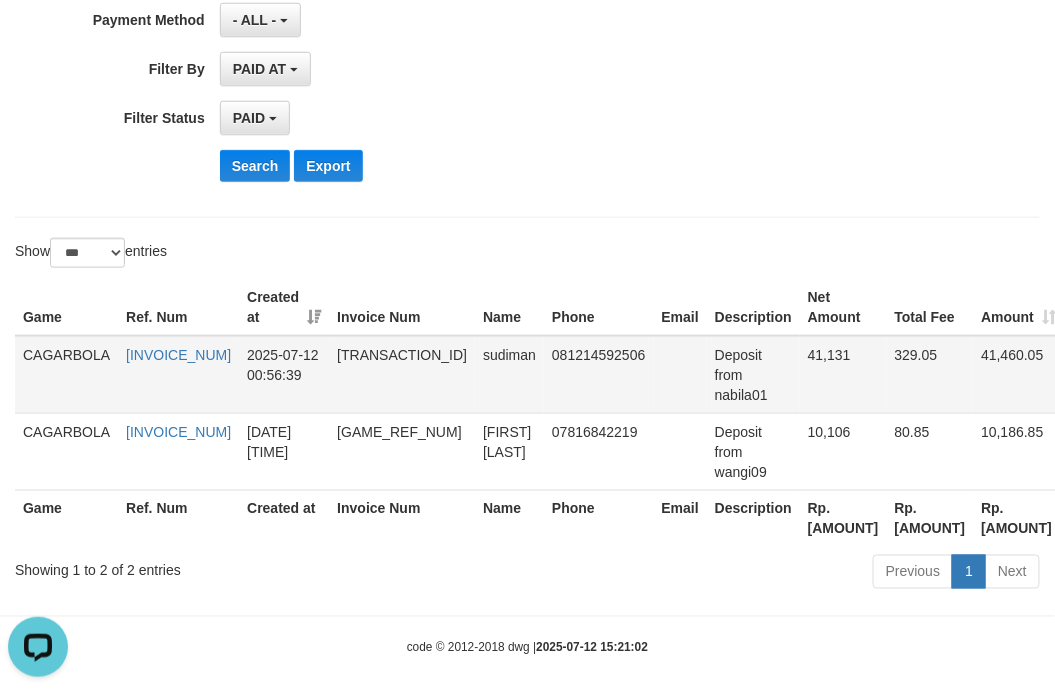 click on "CAGARBOLA" at bounding box center (66, 375) 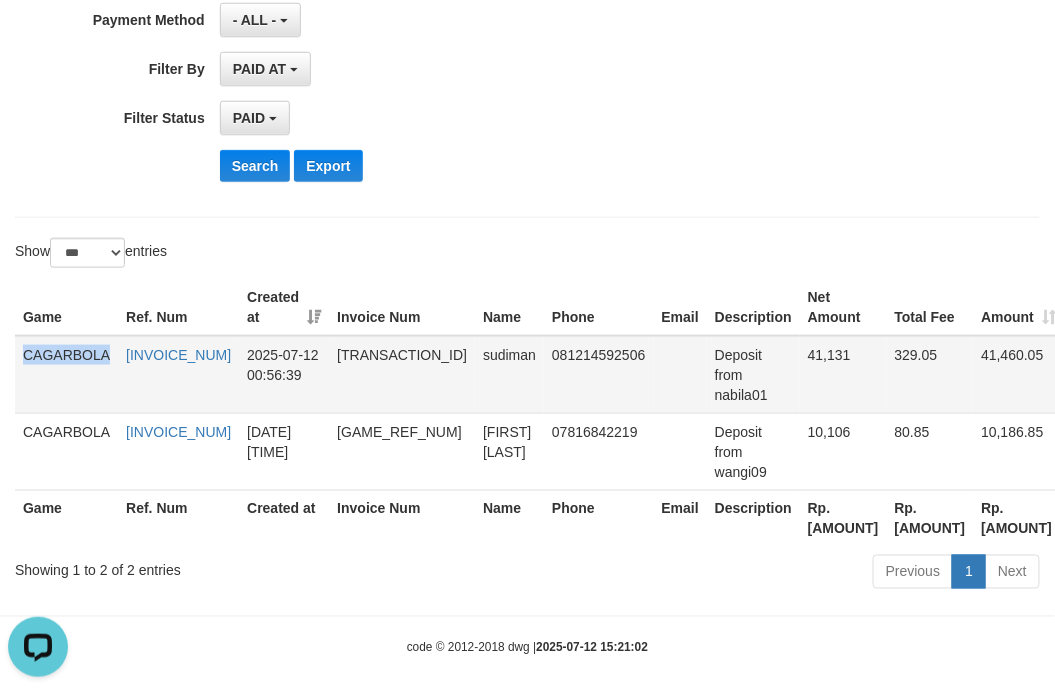 drag, startPoint x: 62, startPoint y: 351, endPoint x: 225, endPoint y: 375, distance: 164.7574 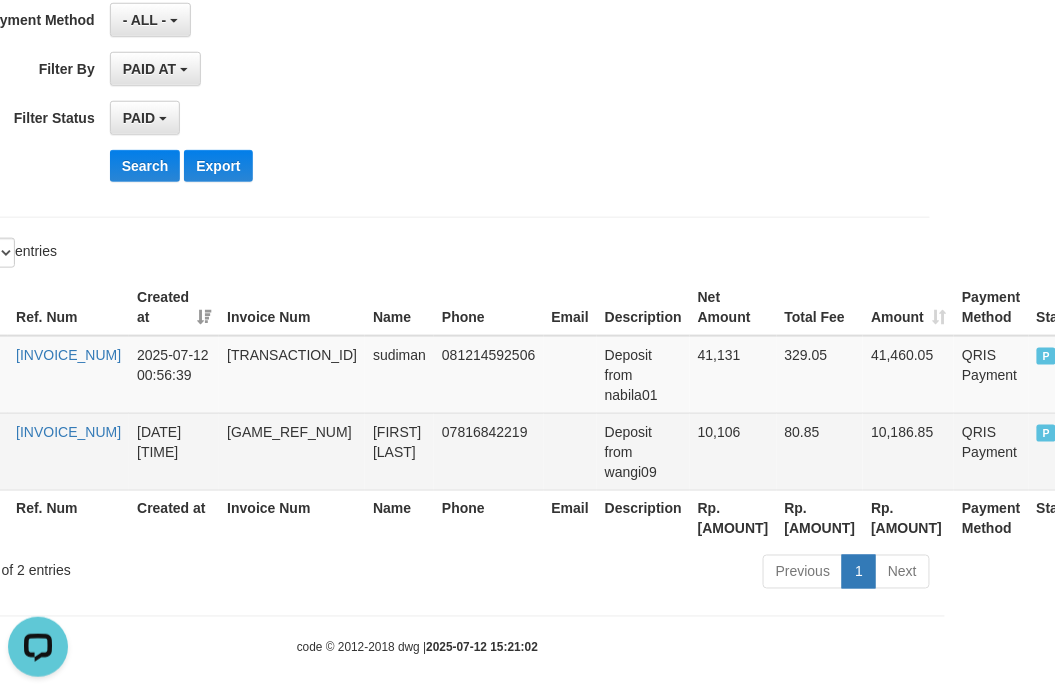 scroll, scrollTop: 444, scrollLeft: 208, axis: both 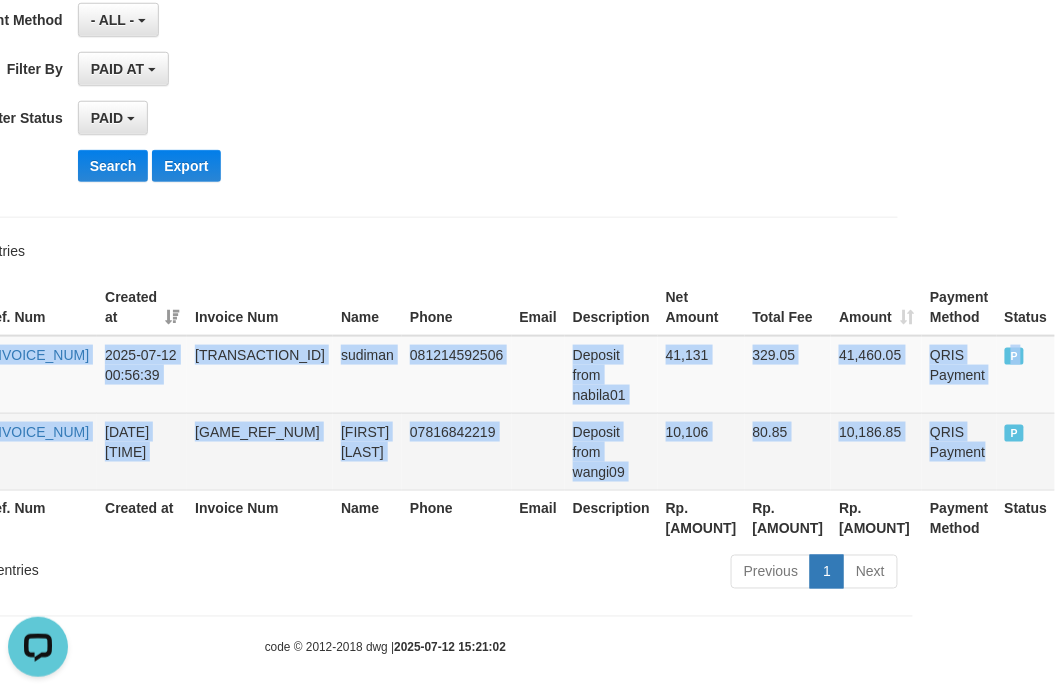 click on "QRIS Payment" at bounding box center [959, 451] 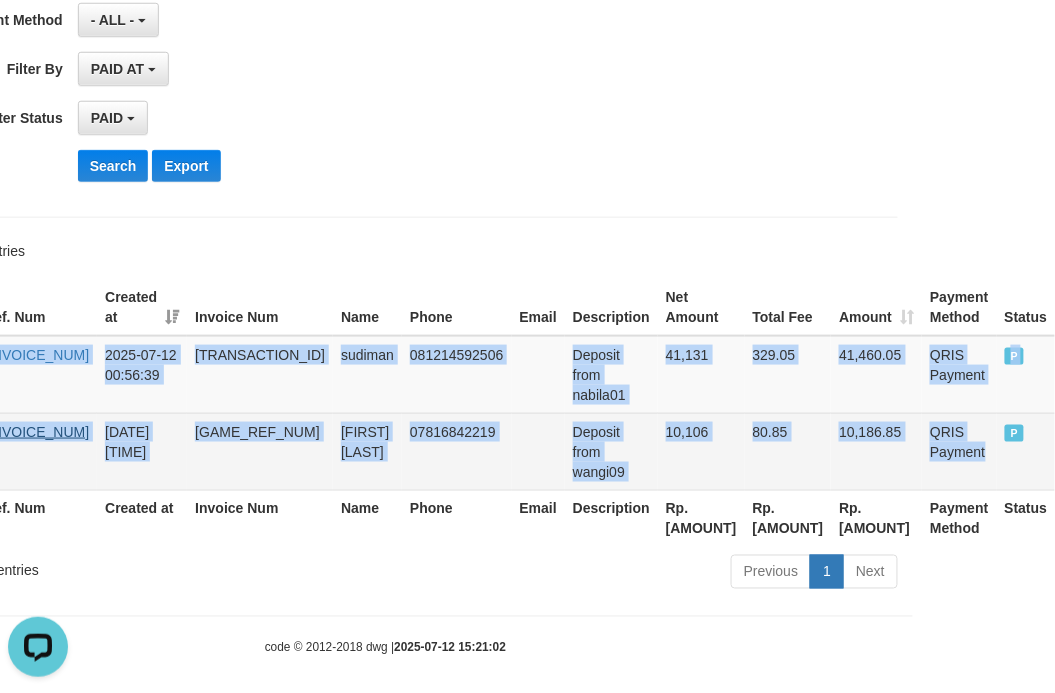 copy on "CAGARBOLA [INVOICE_NUM] [DATE] [TIME] [GAME_REF_NUM] [FIRST] [LAST] [PHONE] Deposit from [USERNAME] [AMOUNT] [AMOUNT] [AMOUNT] QRIS Payment   CAGARBOLA [INVOICE_NUM] [DATE] [TIME] [GAME_REF_NUM] [FIRST] [LAST] [PHONE] Deposit from [USERNAME] [AMOUNT] [AMOUNT] [AMOUNT] QRIS Payment" 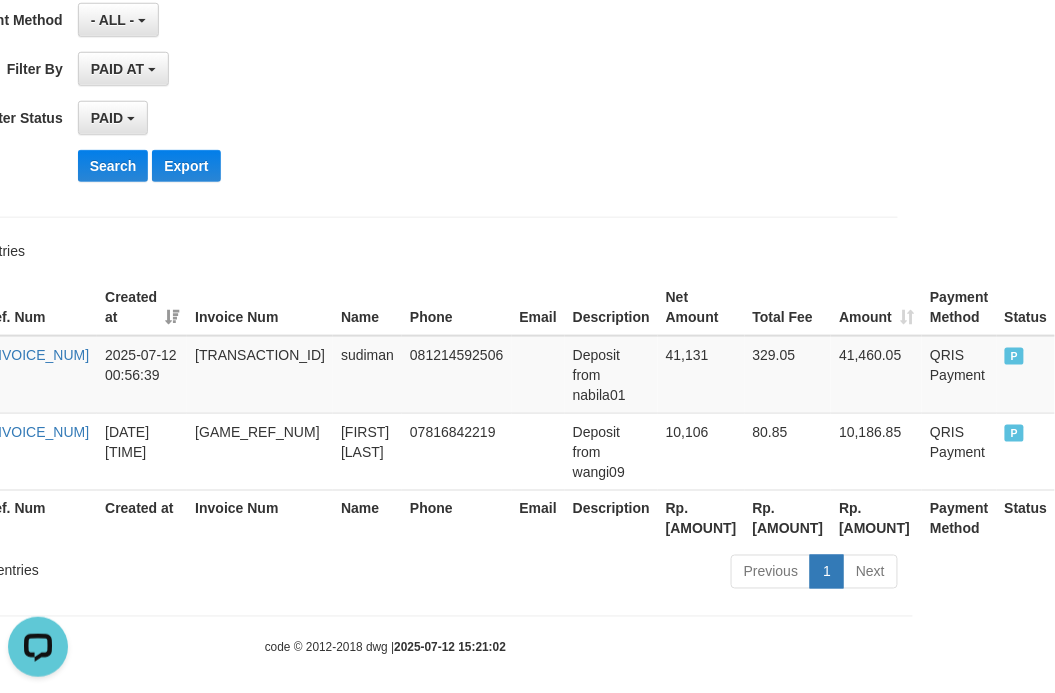 click at bounding box center (385, 616) 